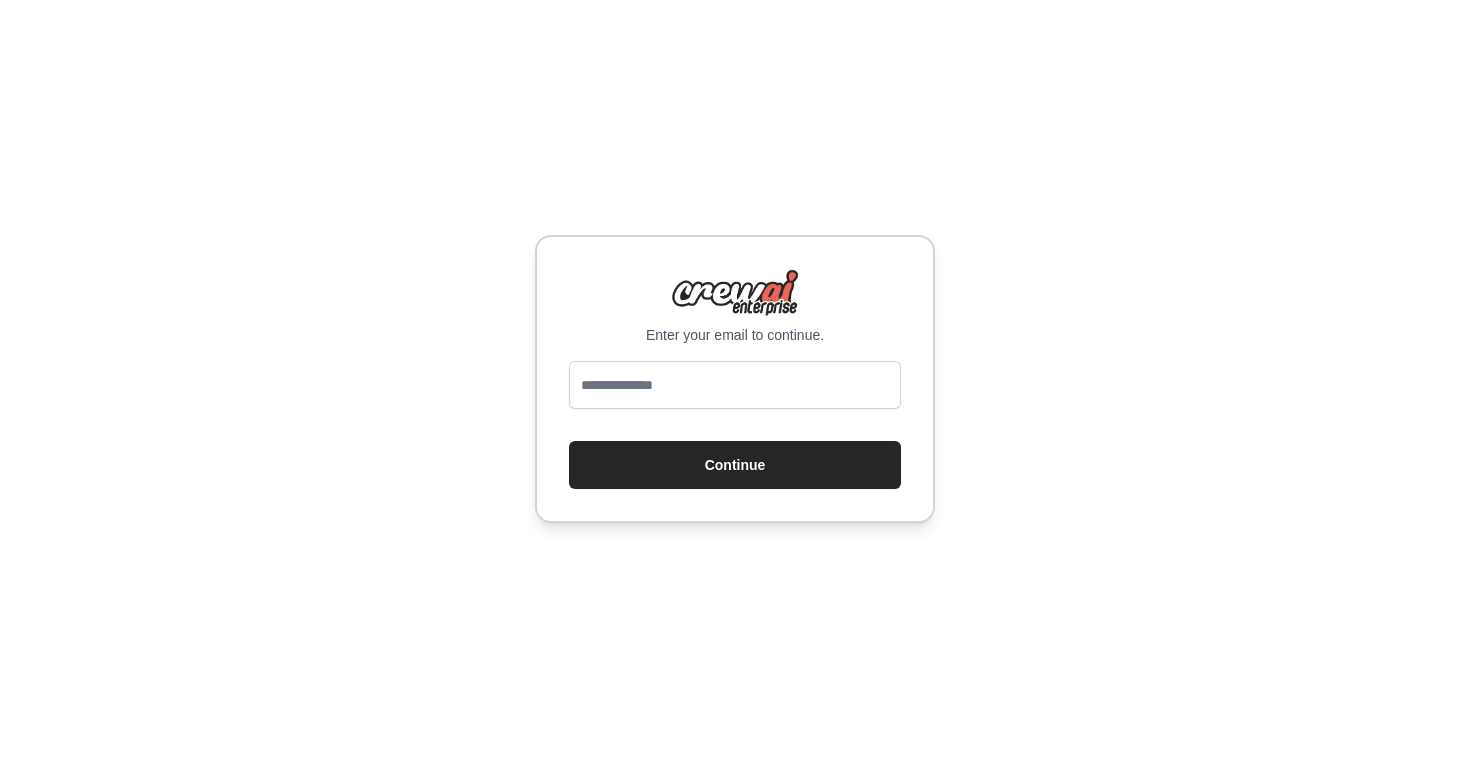 scroll, scrollTop: 0, scrollLeft: 0, axis: both 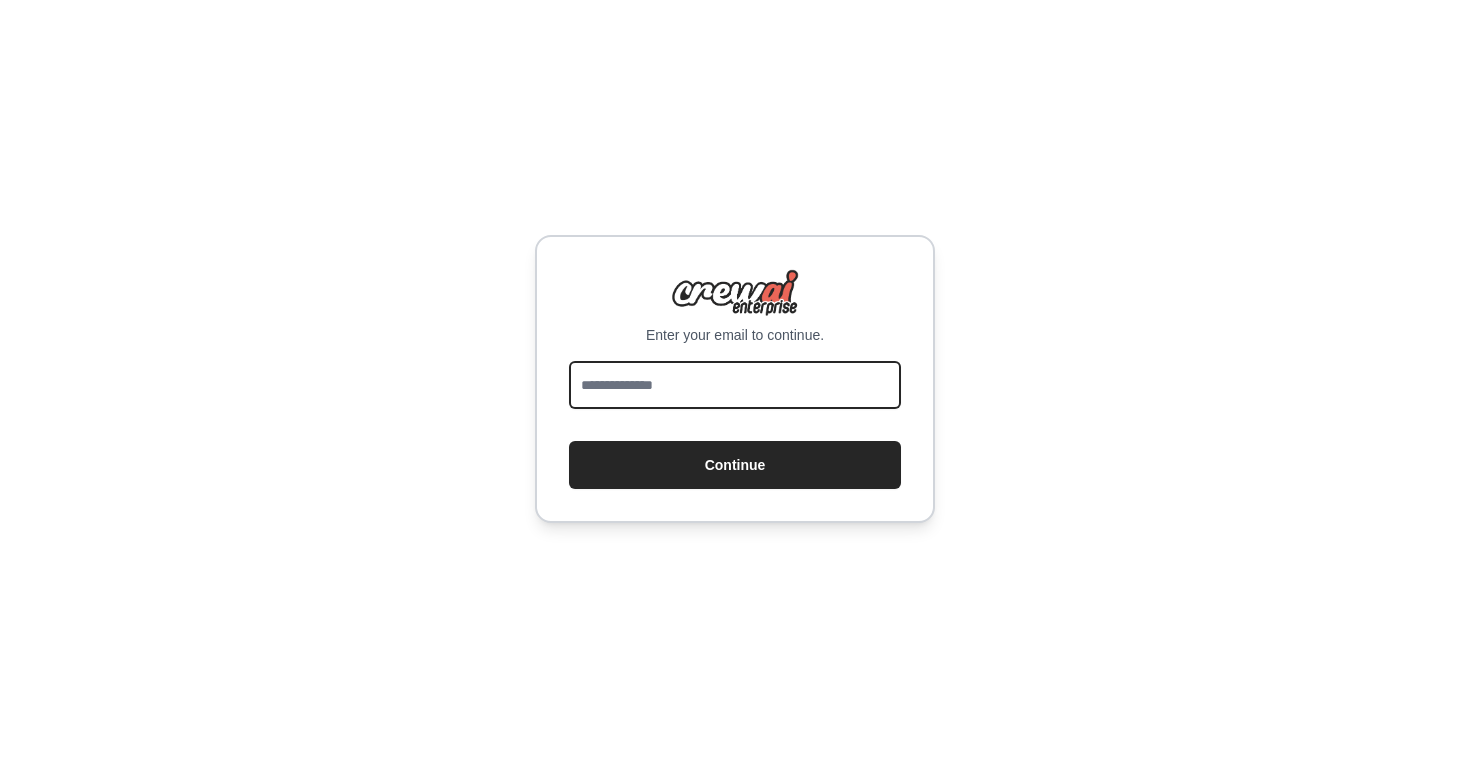 click at bounding box center (735, 385) 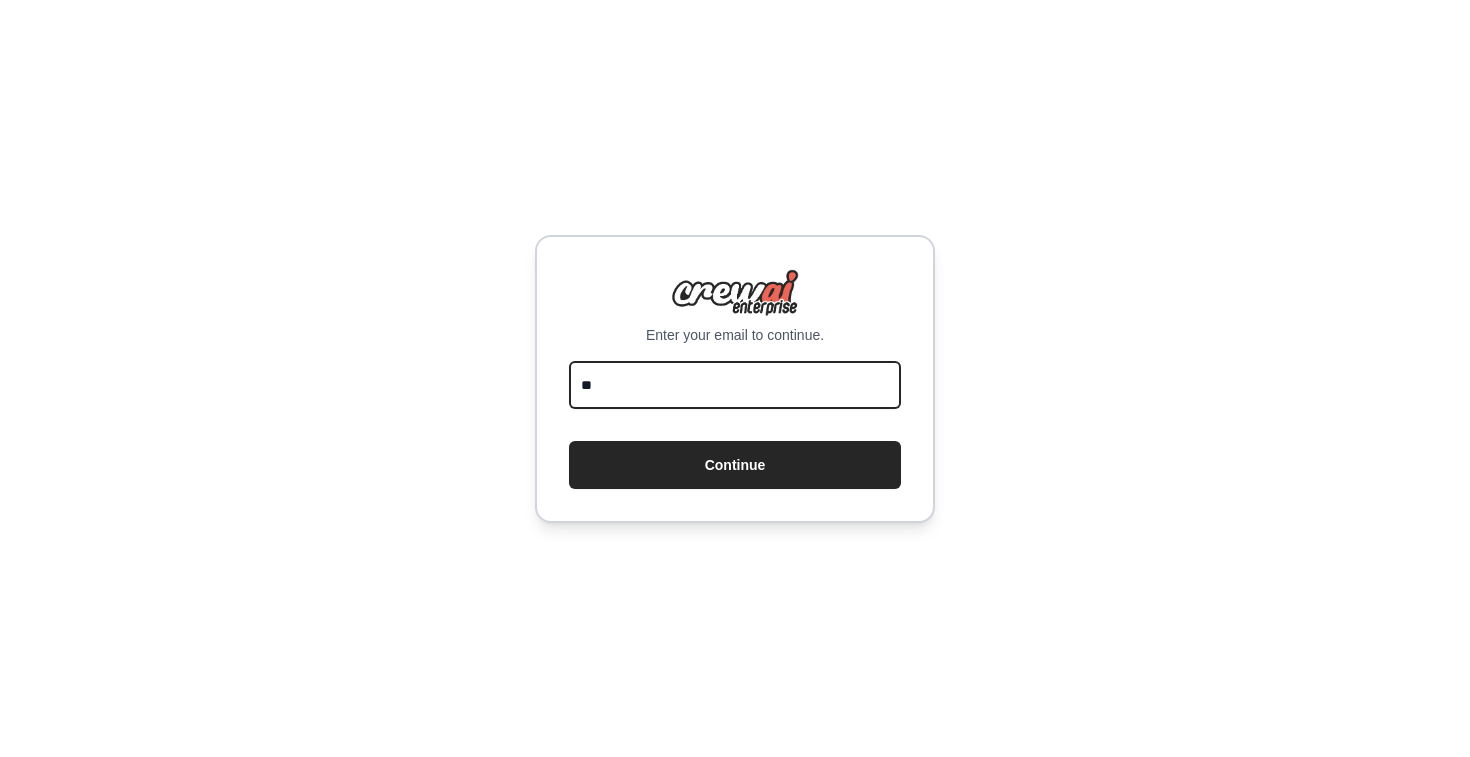 type on "*" 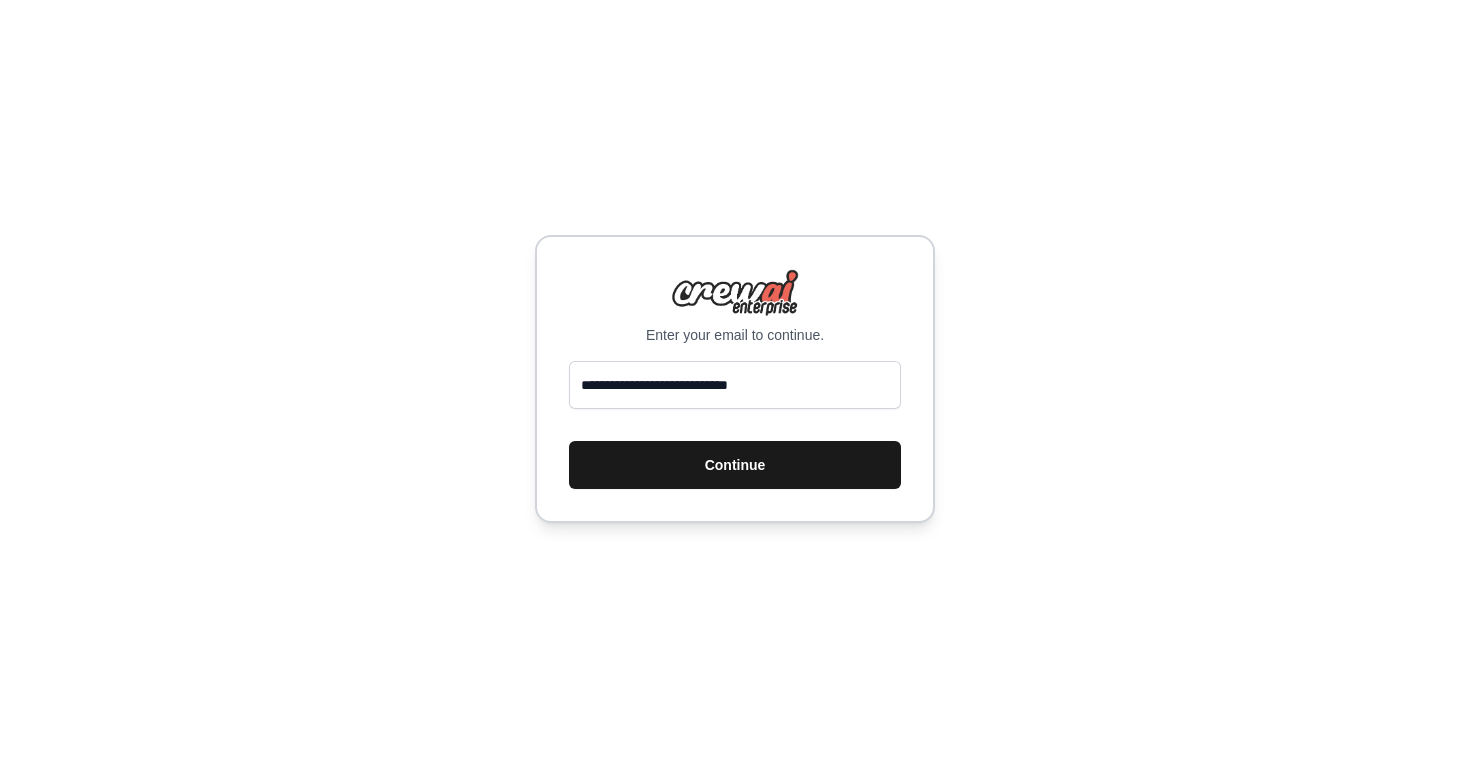 click on "Continue" at bounding box center [735, 465] 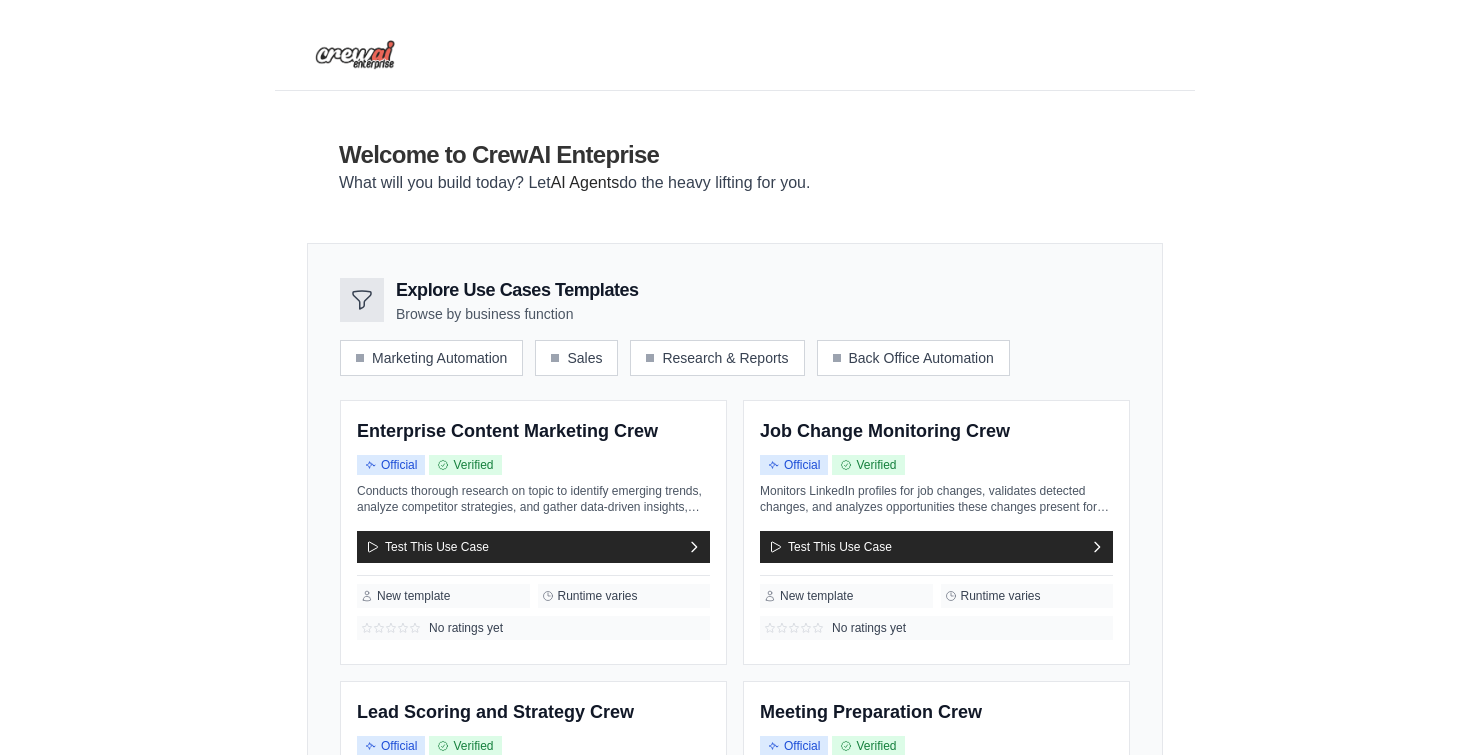 scroll, scrollTop: 0, scrollLeft: 0, axis: both 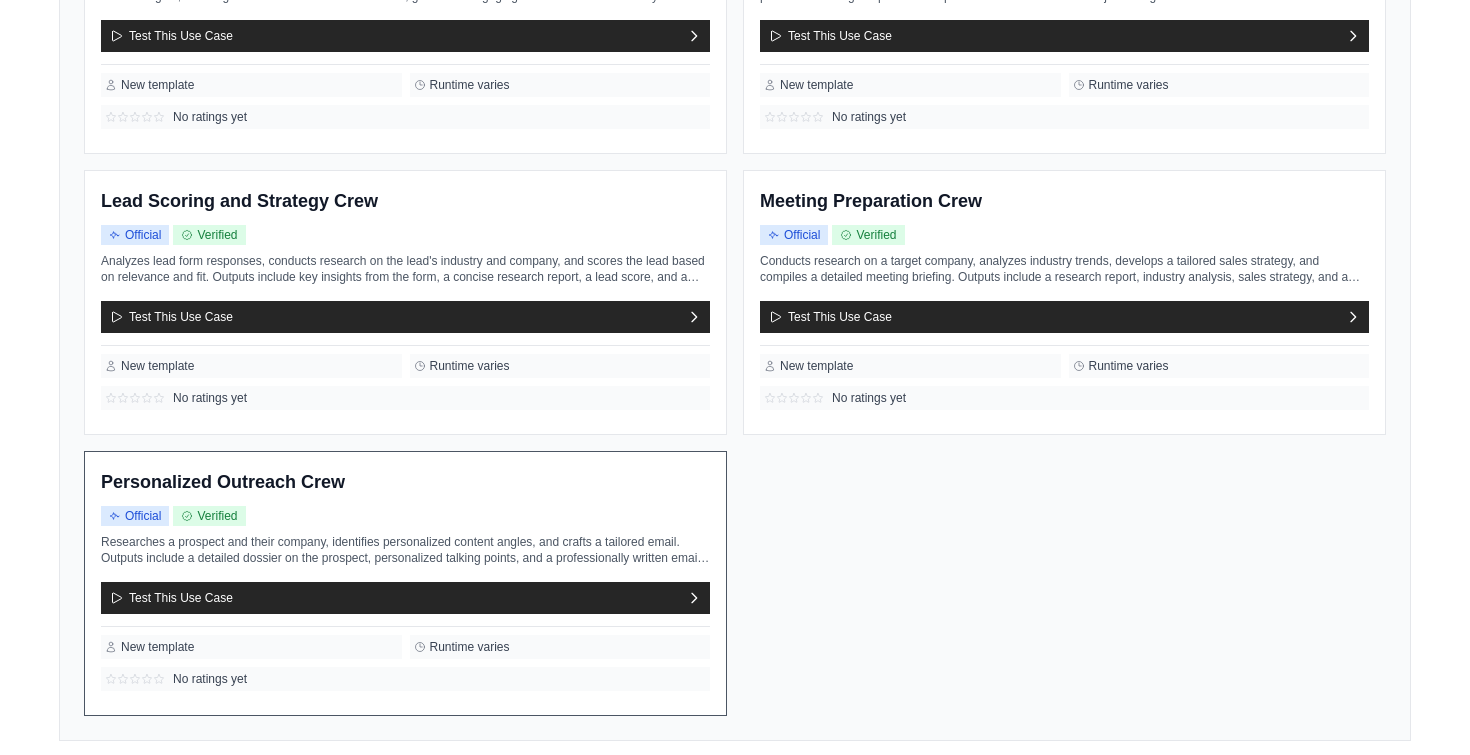 click on "Researches a prospect and their company, identifies personalized content angles, and crafts a tailored email. Outputs include a detailed dossier on the prospect, personalized talking points, and a professionally written email that effectively connects the prospect's needs with the benefits of the product." at bounding box center [405, 550] 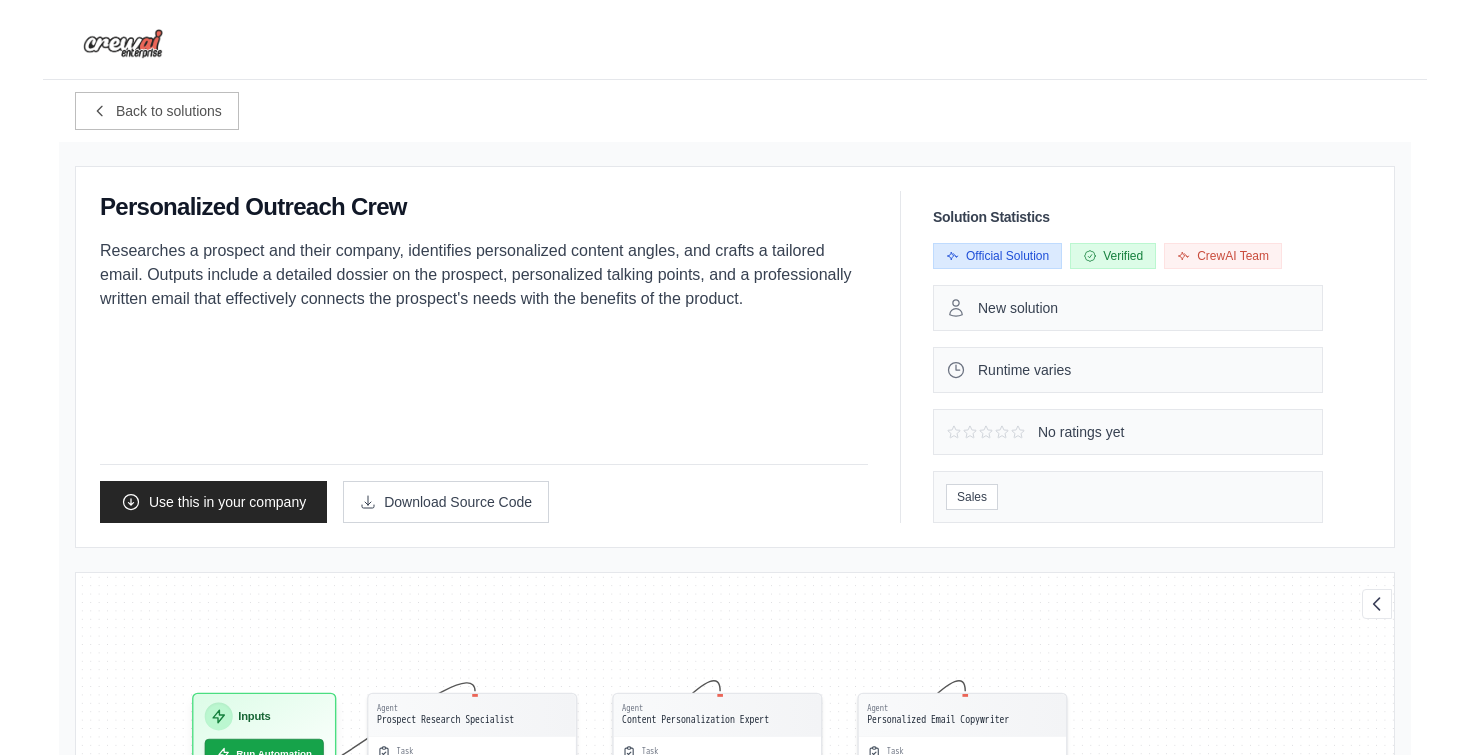scroll, scrollTop: 0, scrollLeft: 0, axis: both 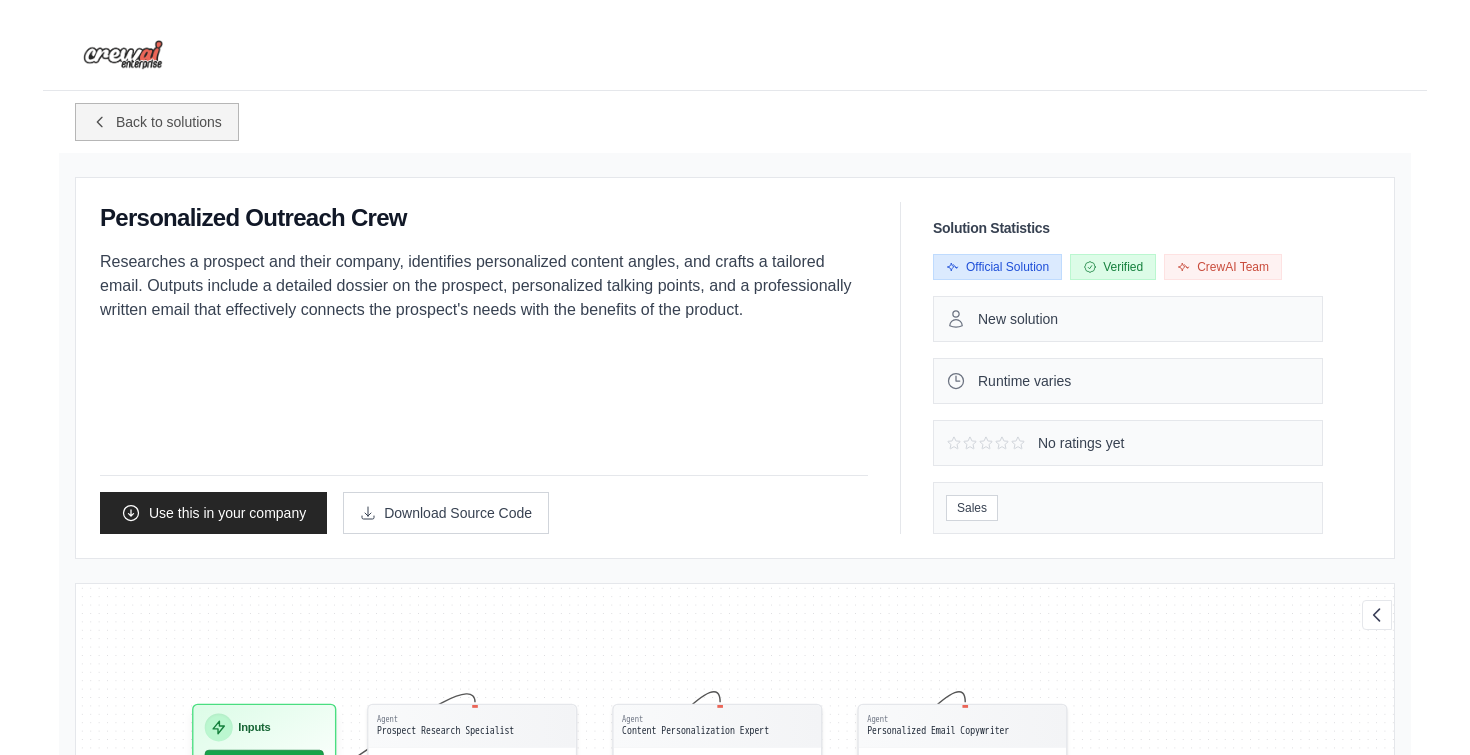 click on "Back to solutions" at bounding box center [157, 122] 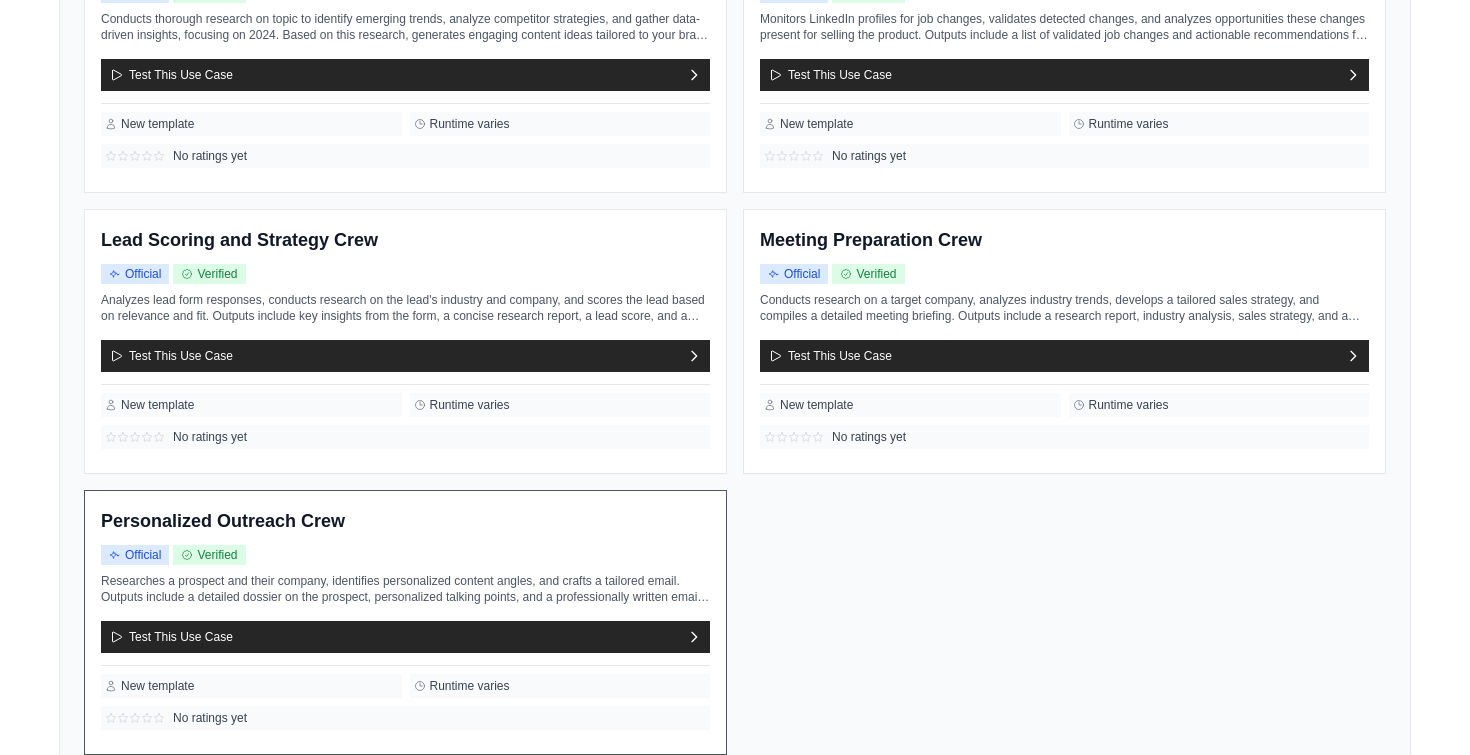 scroll, scrollTop: 646, scrollLeft: 0, axis: vertical 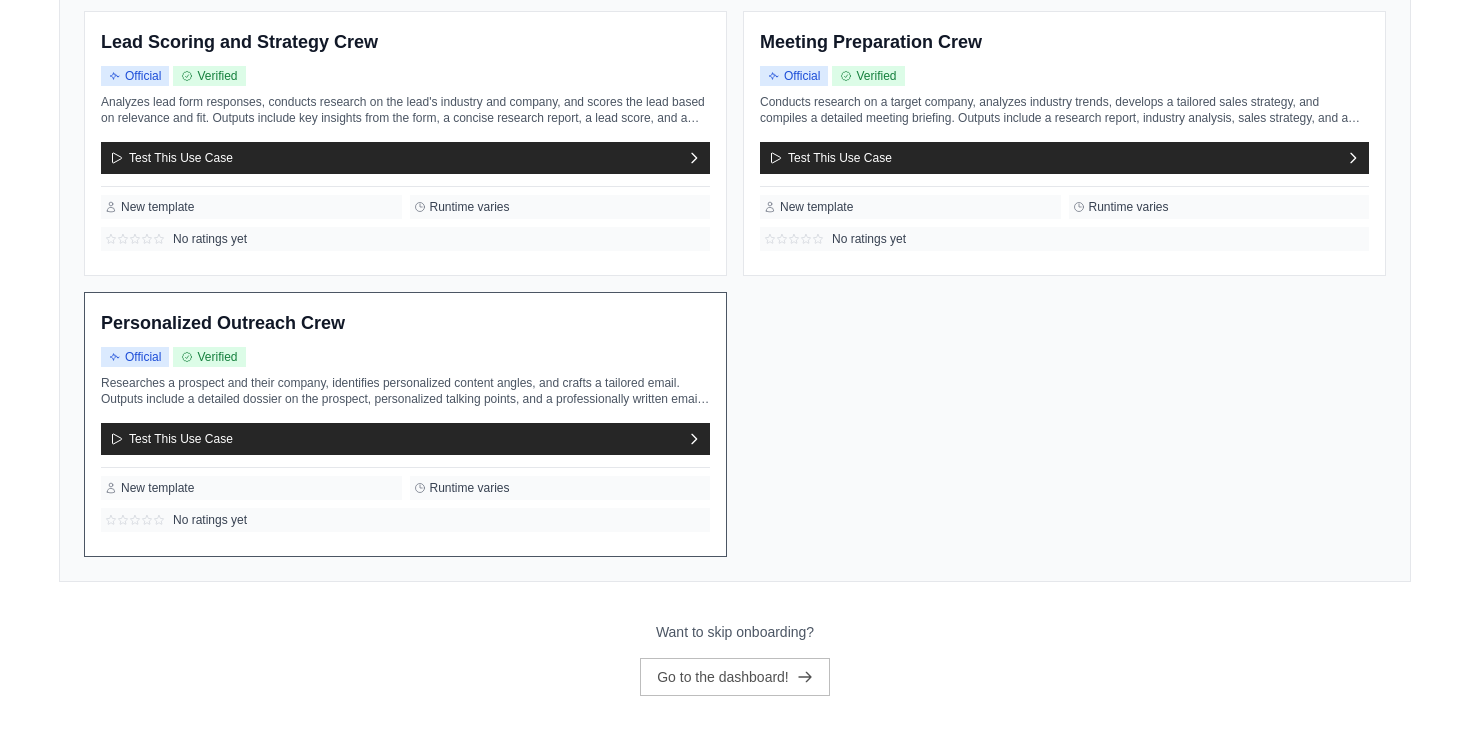 click on "Researches a prospect and their company, identifies personalized content angles, and crafts a tailored email. Outputs include a detailed dossier on the prospect, personalized talking points, and a professionally written email that effectively connects the prospect's needs with the benefits of the product." at bounding box center [405, 391] 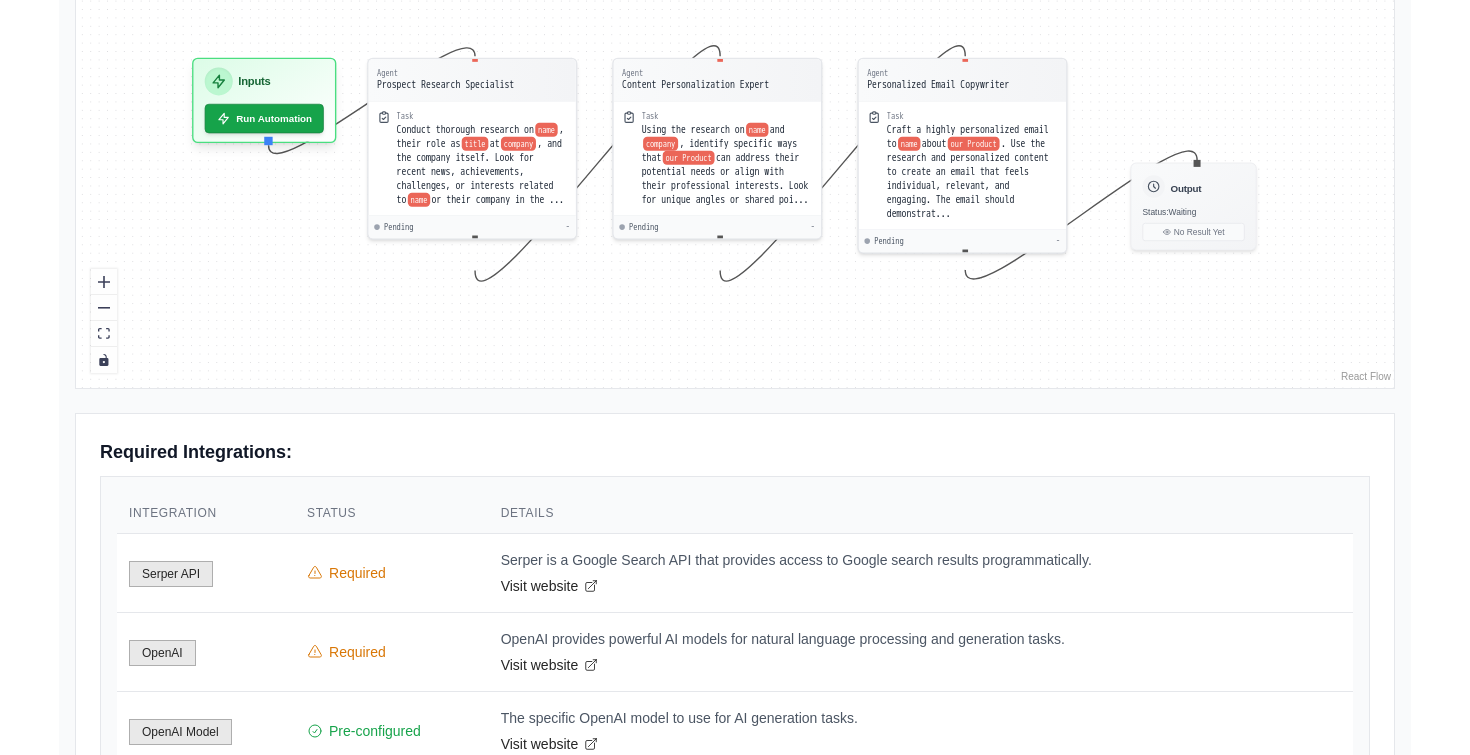 scroll, scrollTop: 0, scrollLeft: 0, axis: both 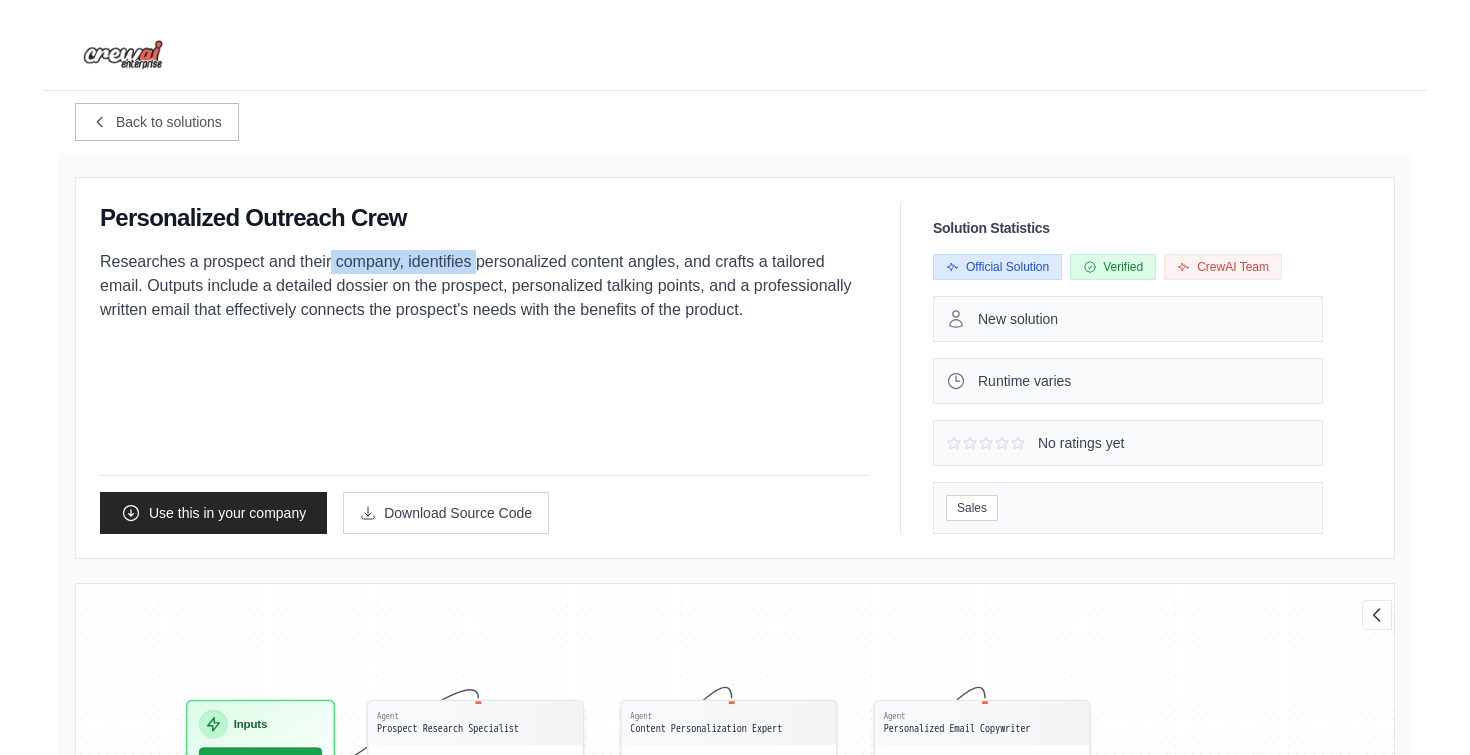 drag, startPoint x: 213, startPoint y: 265, endPoint x: 365, endPoint y: 264, distance: 152.0033 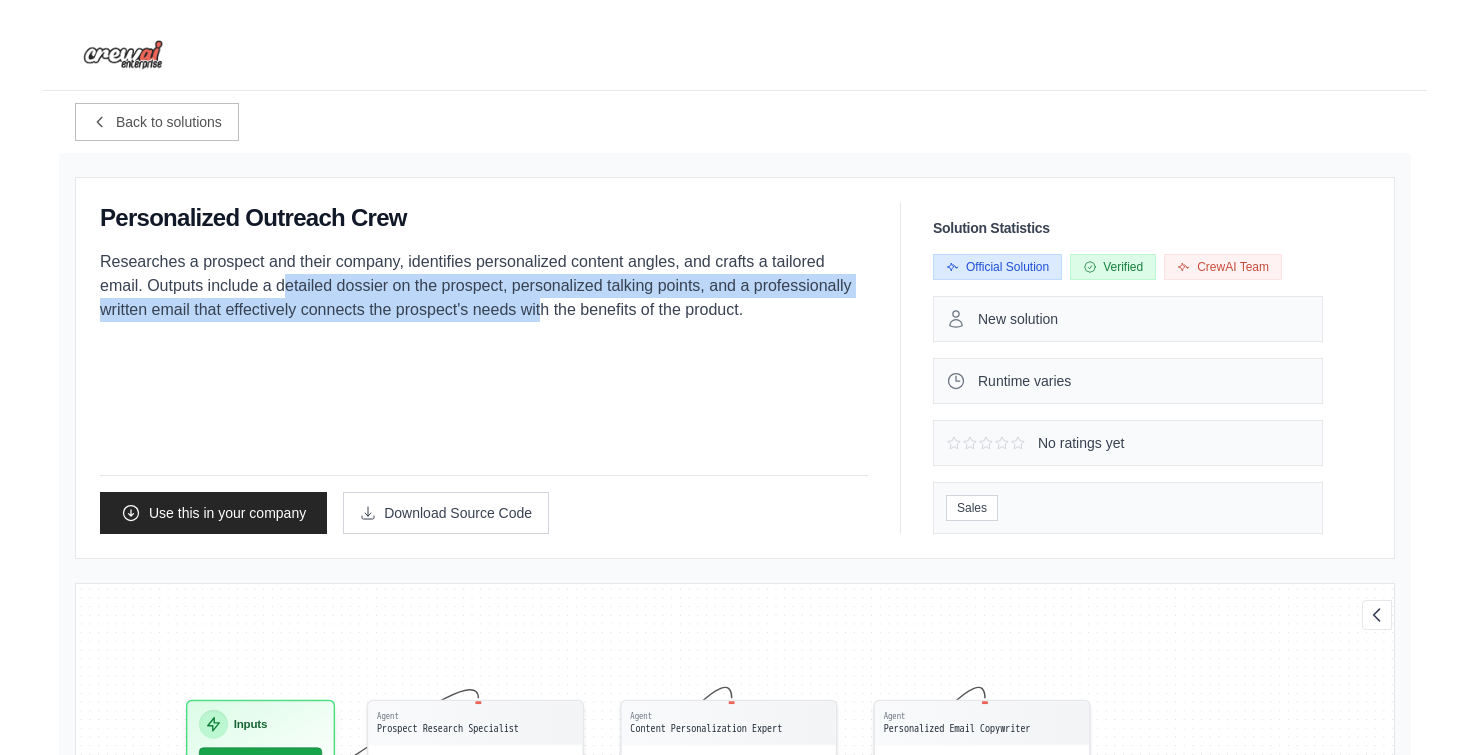 drag, startPoint x: 165, startPoint y: 283, endPoint x: 416, endPoint y: 301, distance: 251.64459 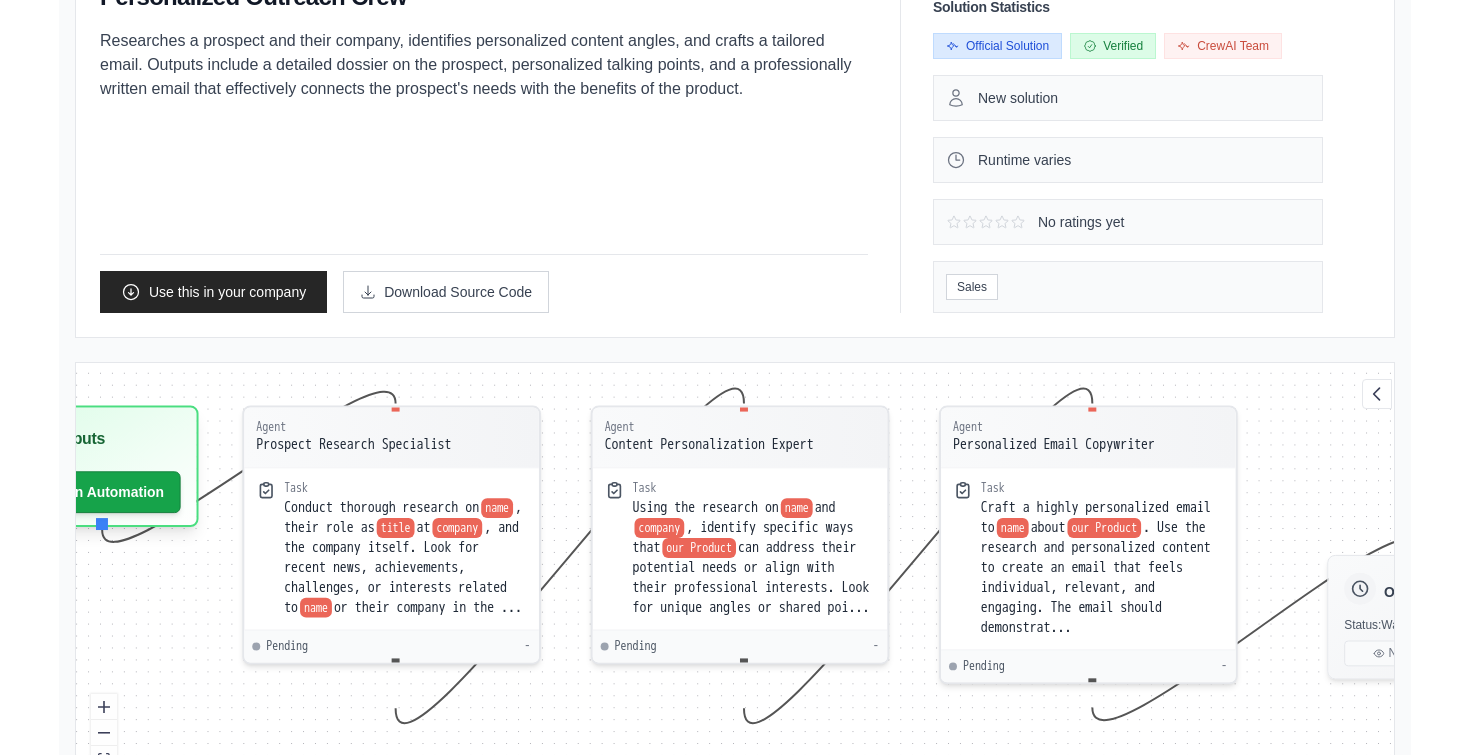 scroll, scrollTop: 0, scrollLeft: 0, axis: both 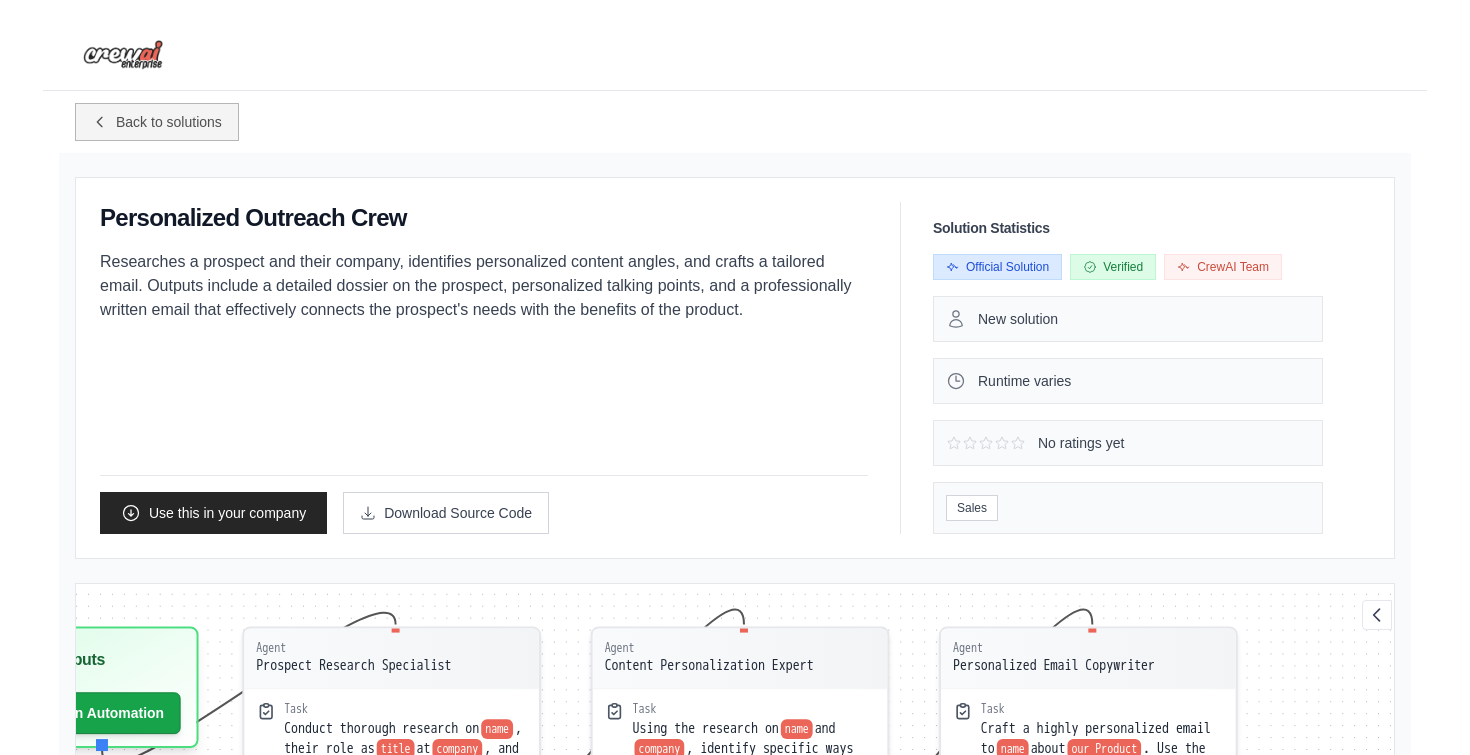 click on "Back to solutions" at bounding box center [157, 122] 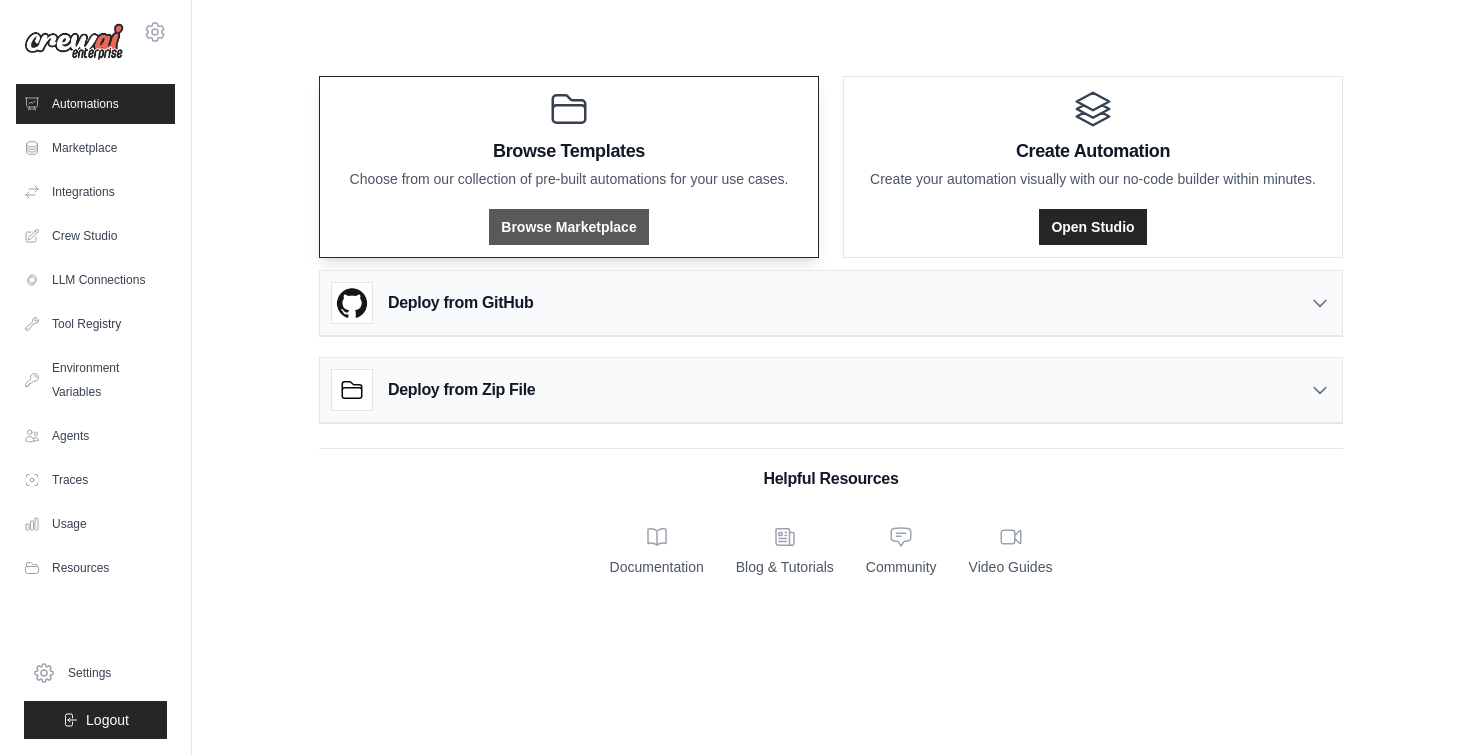 click on "Browse Marketplace" at bounding box center [568, 227] 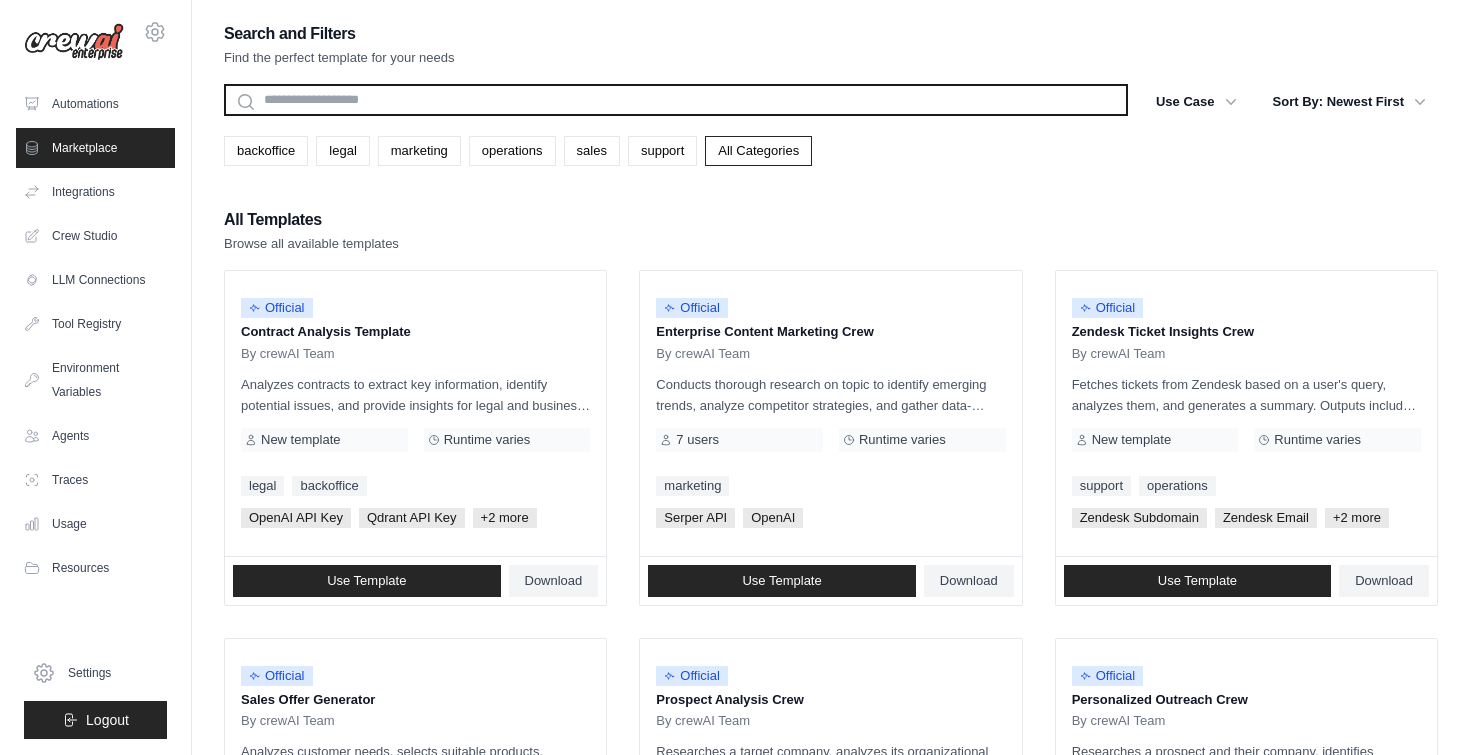 click at bounding box center [676, 100] 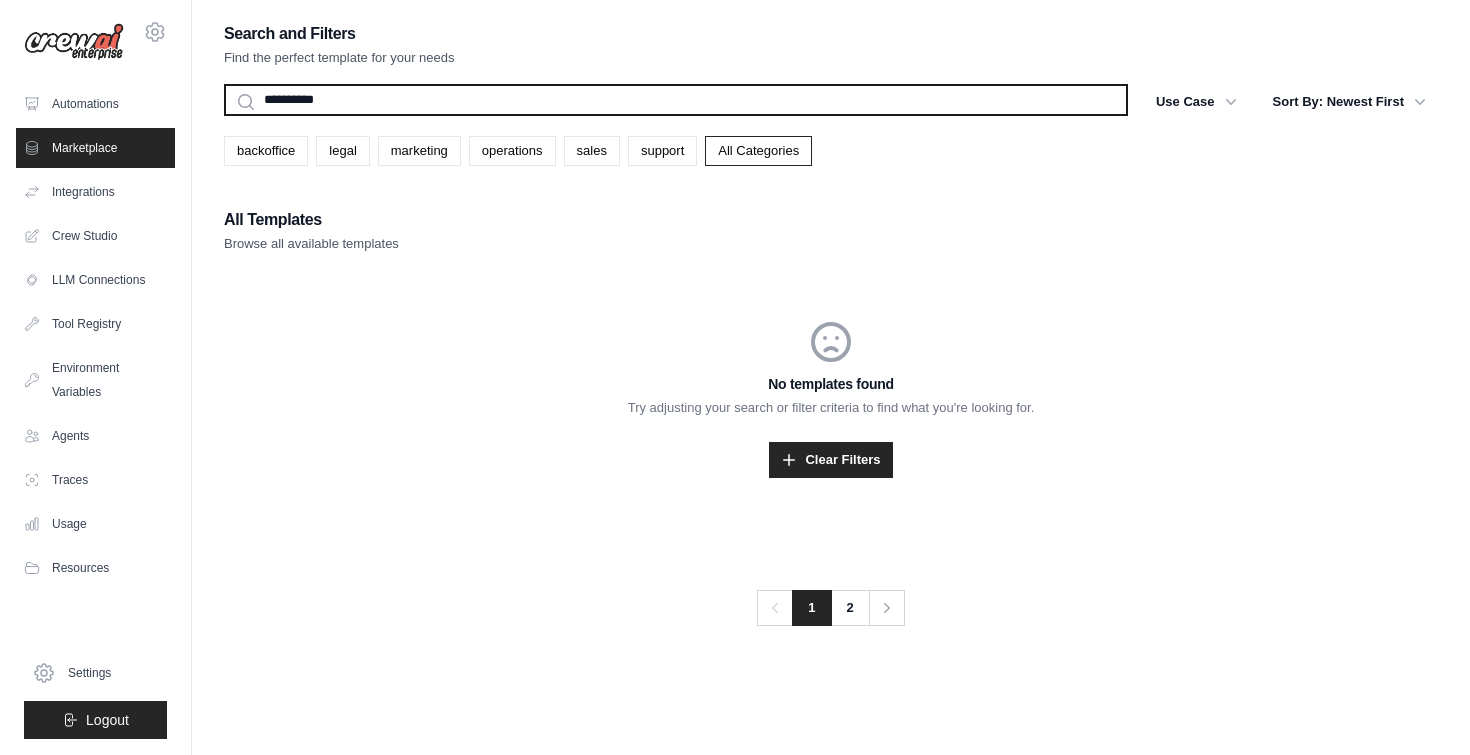 type on "**********" 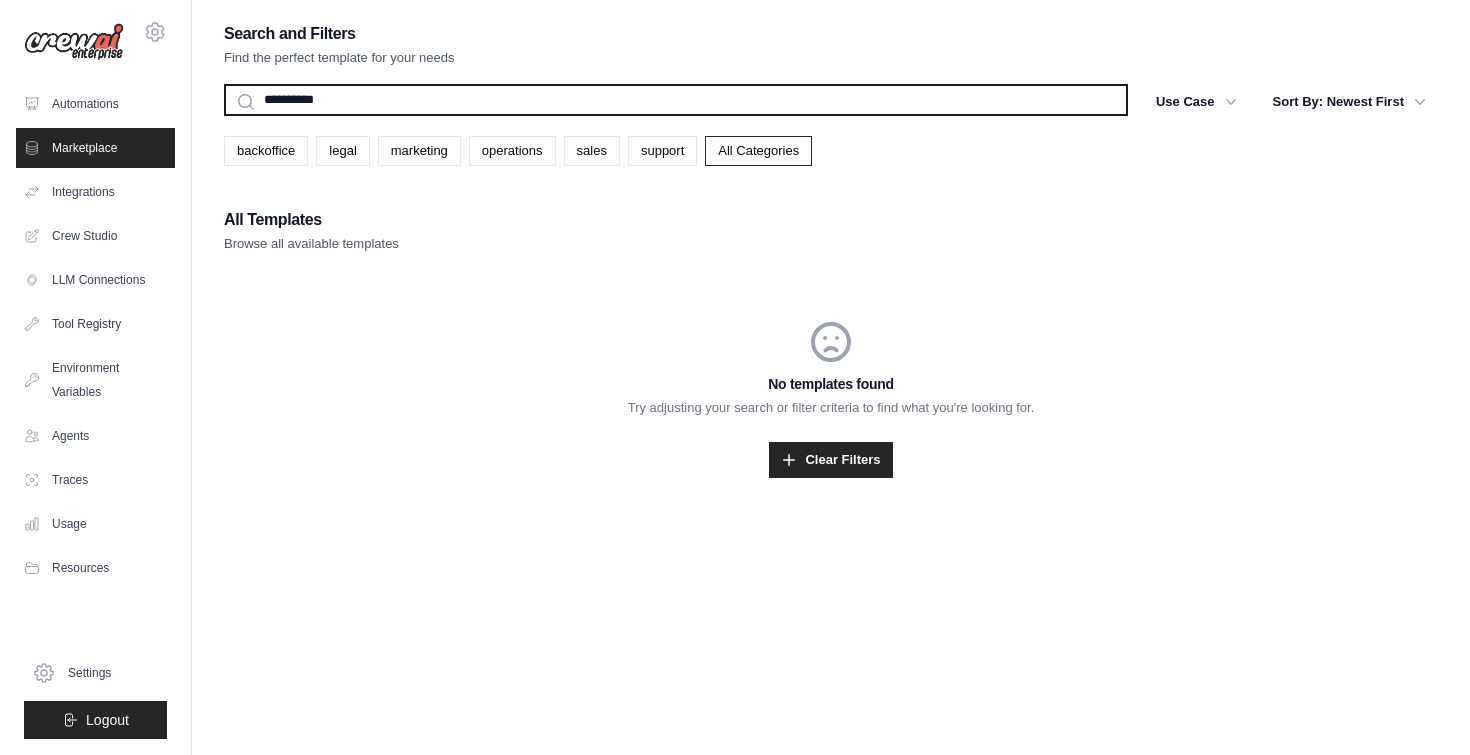 click on "**********" at bounding box center (676, 100) 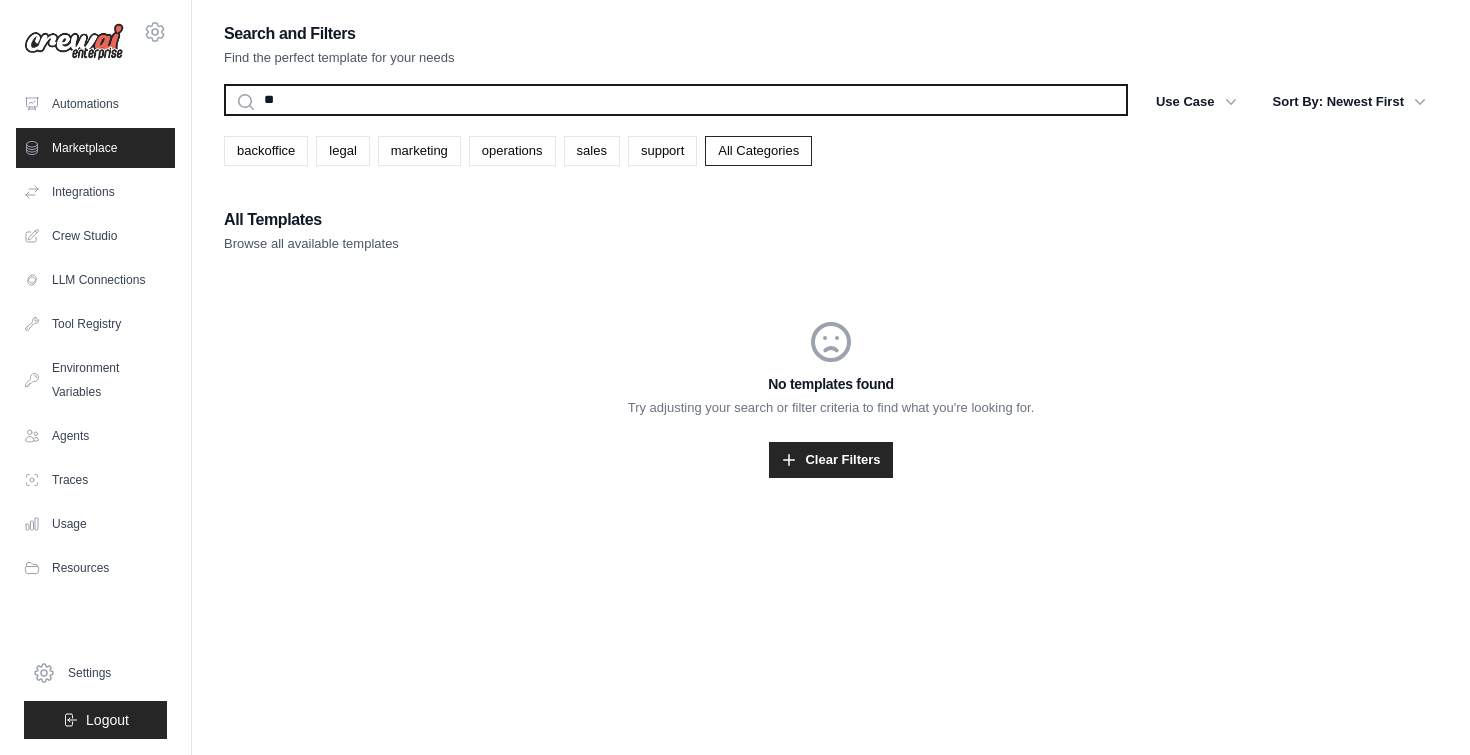 type on "**" 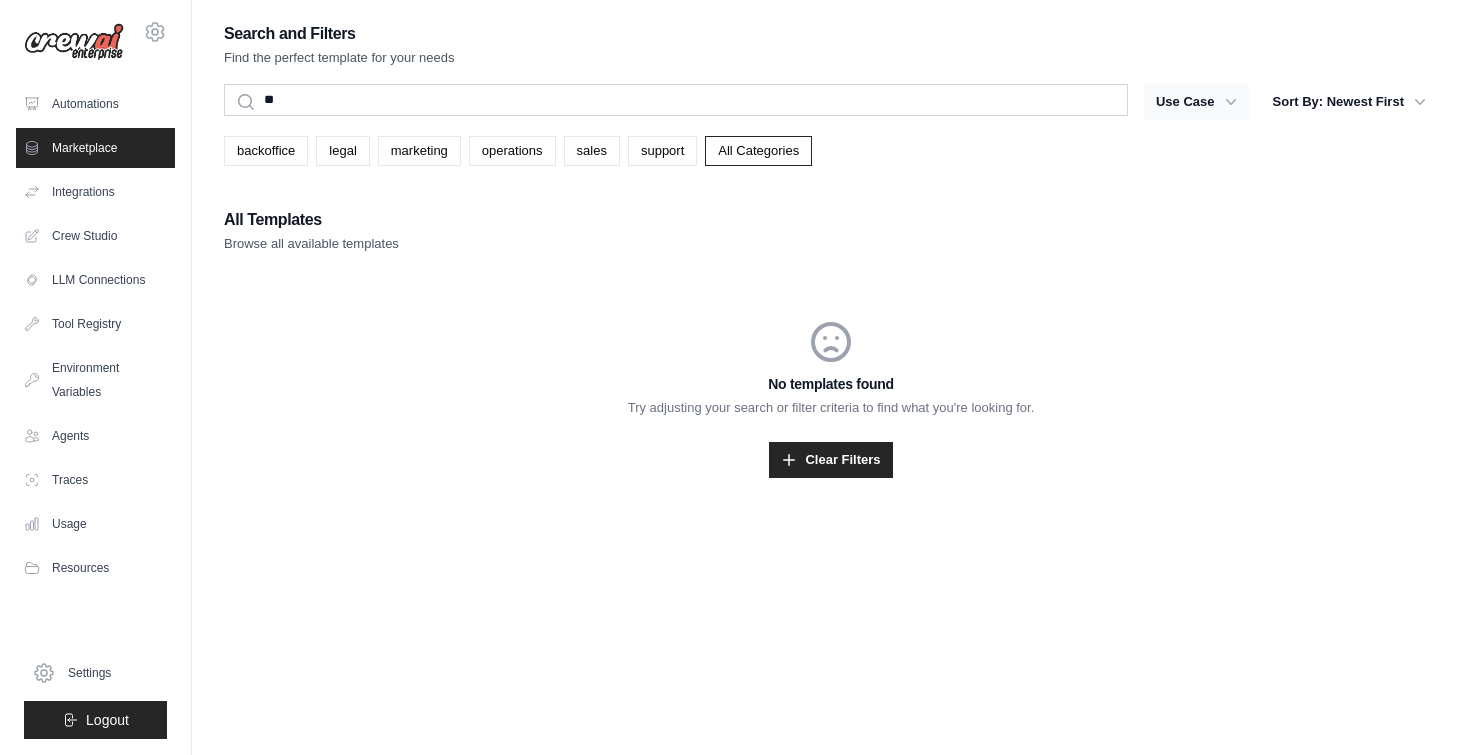 click on "Use Case" at bounding box center (1196, 102) 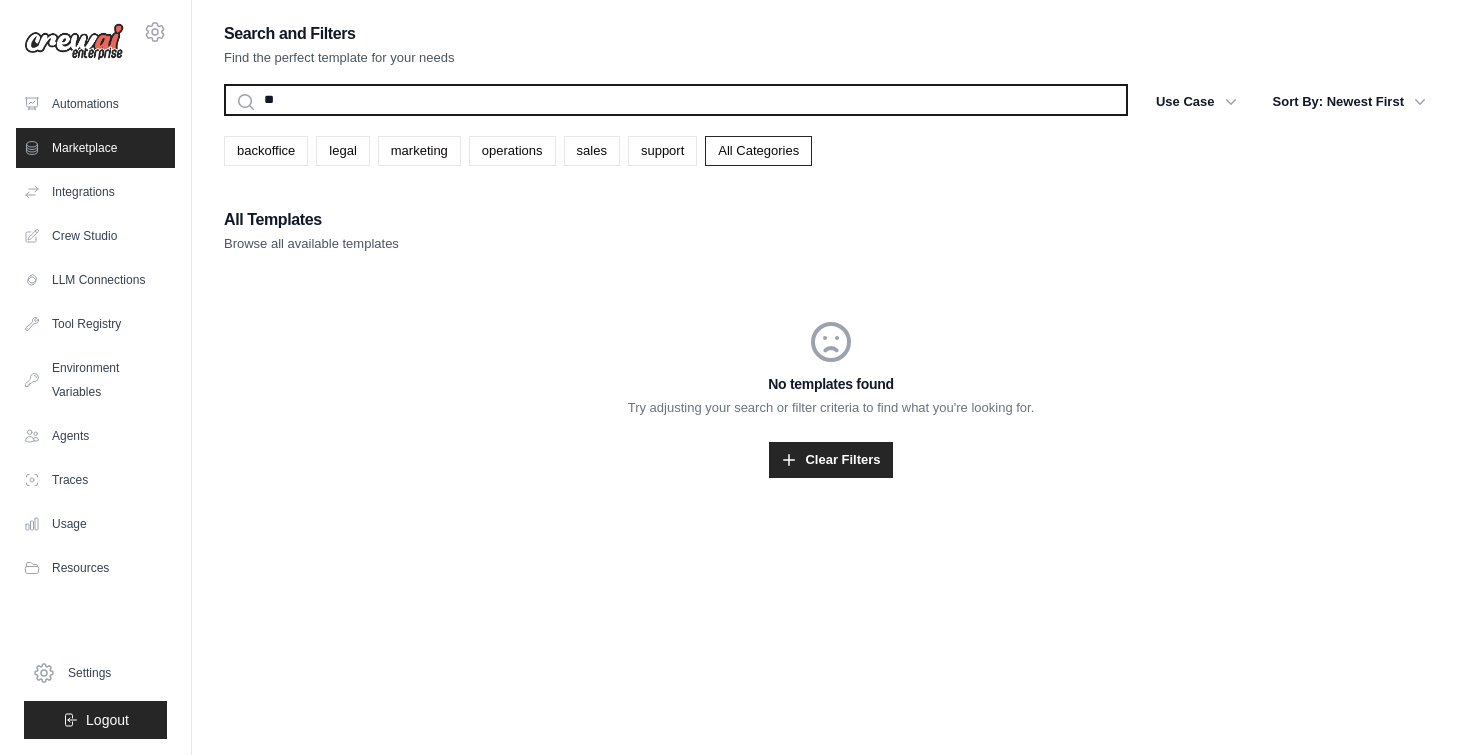click on "**" at bounding box center (676, 100) 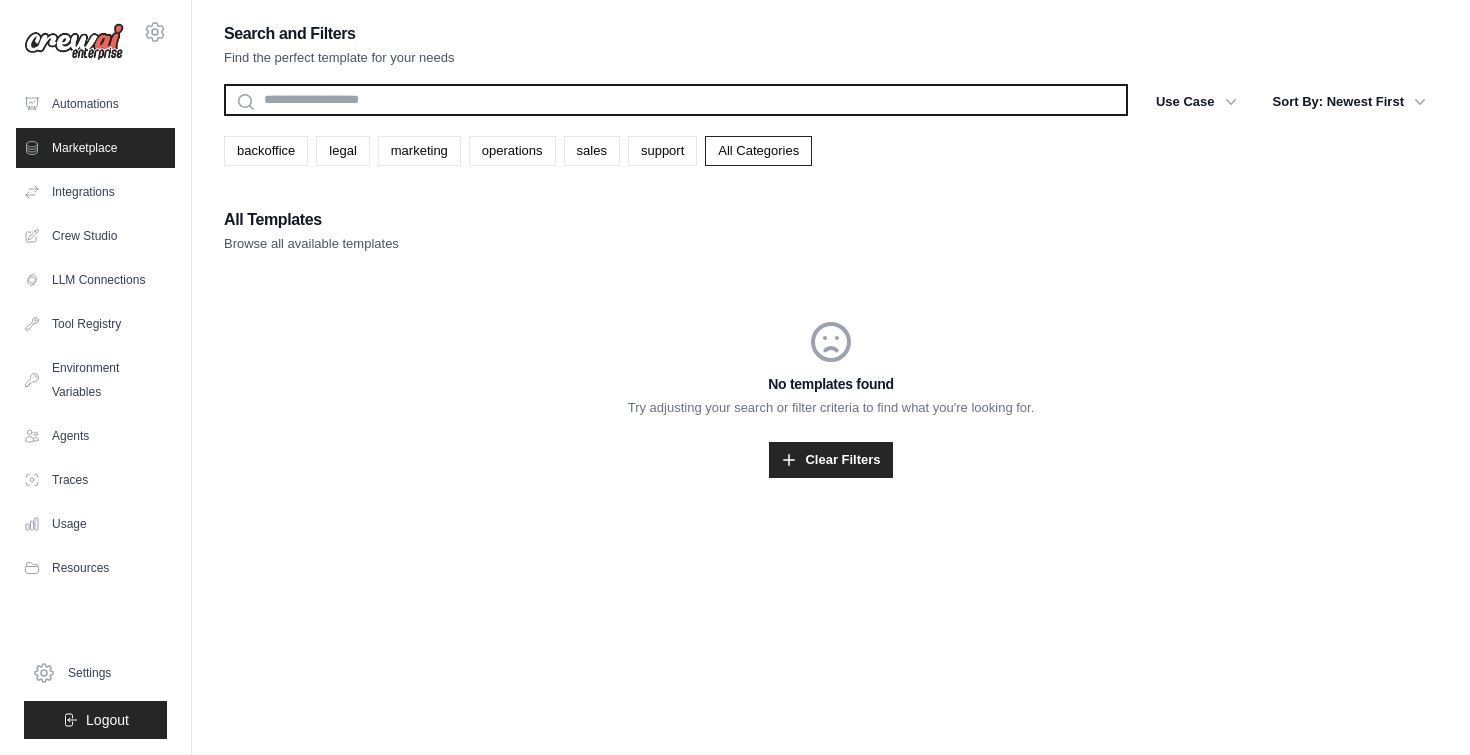 type 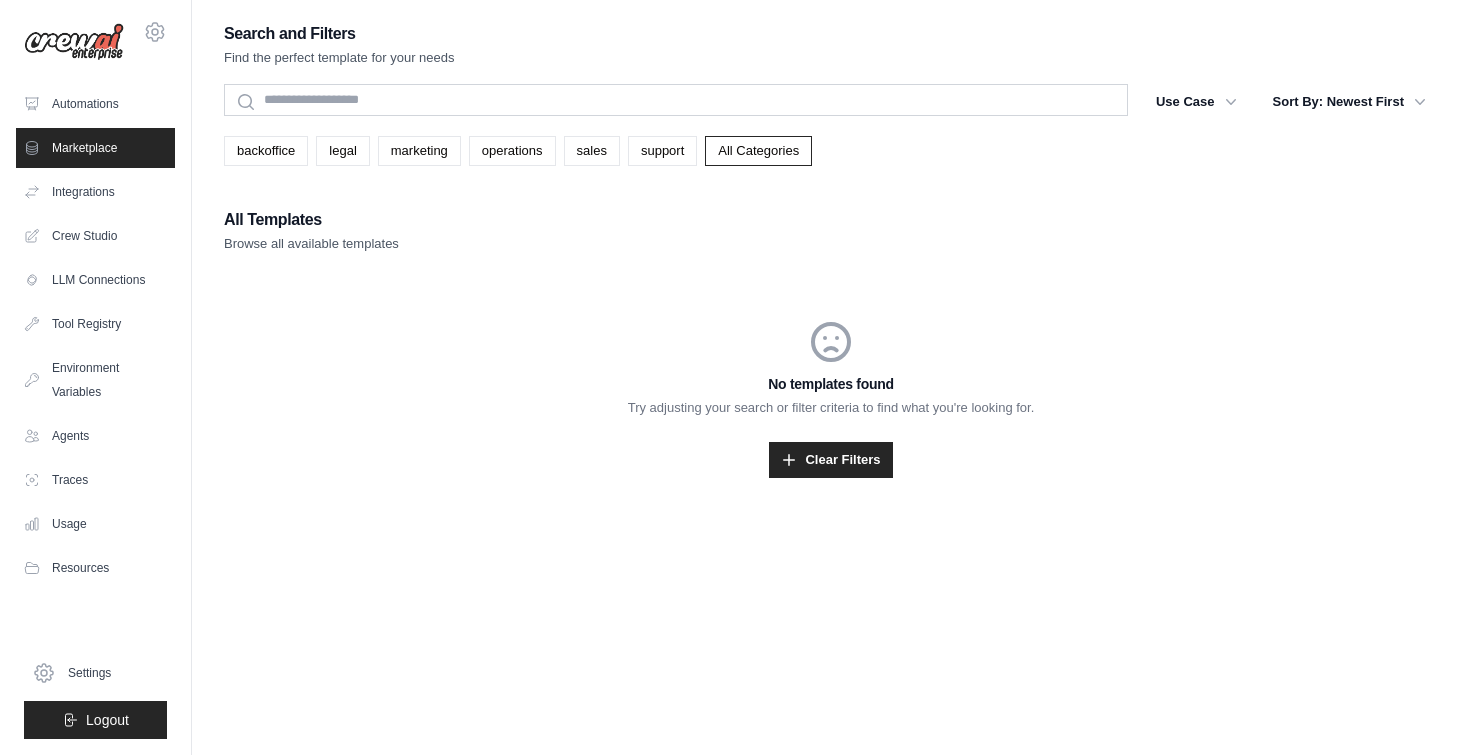 click on "Marketplace" at bounding box center [95, 148] 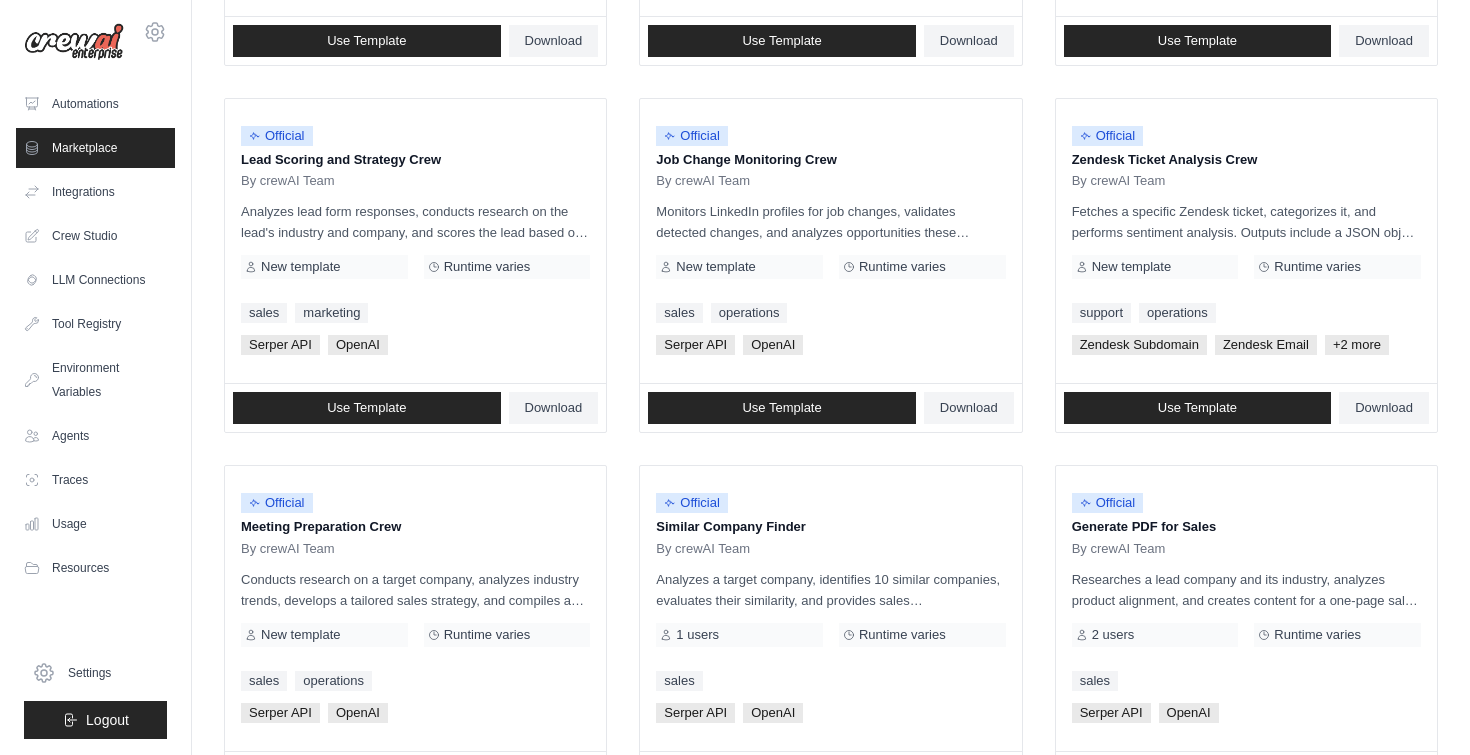 scroll, scrollTop: 1098, scrollLeft: 0, axis: vertical 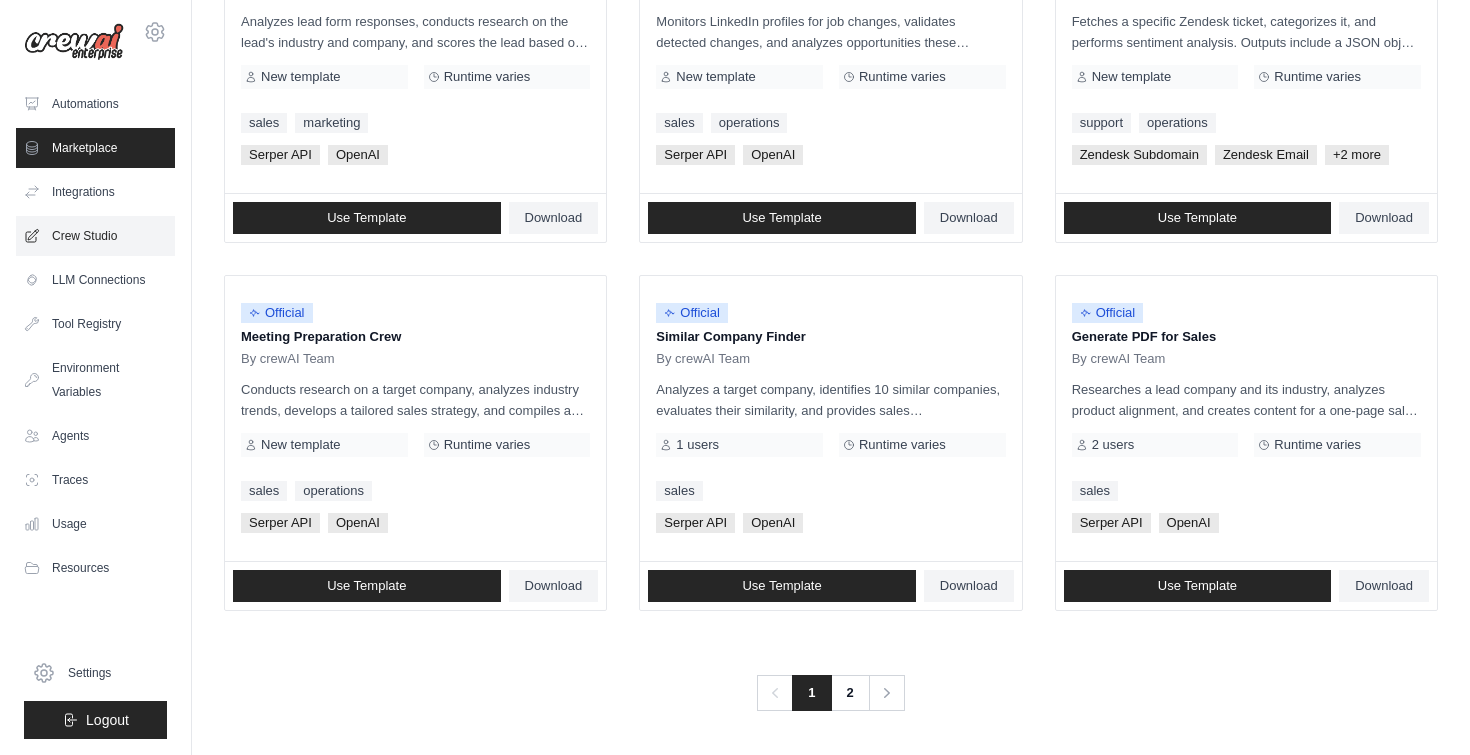 click on "Crew Studio" at bounding box center [95, 236] 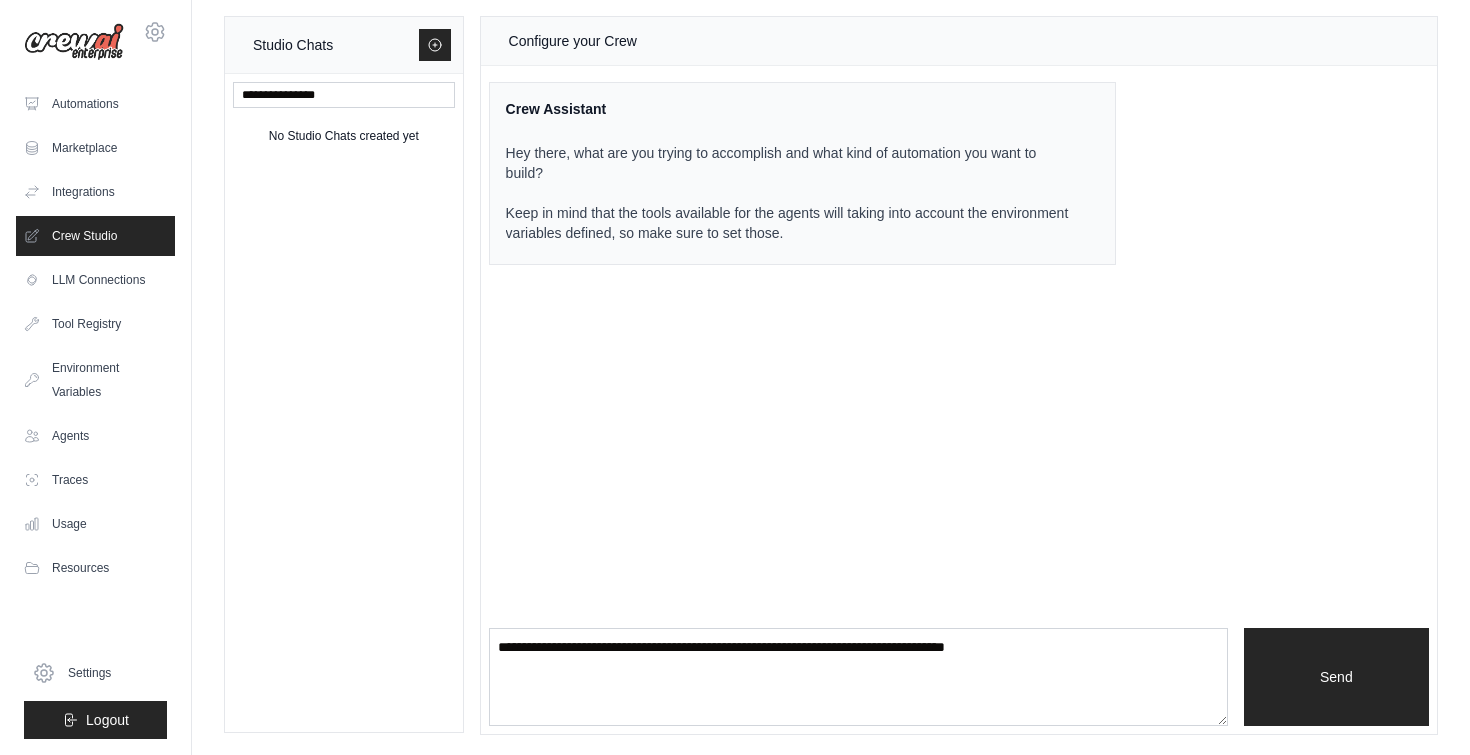 scroll, scrollTop: 0, scrollLeft: 0, axis: both 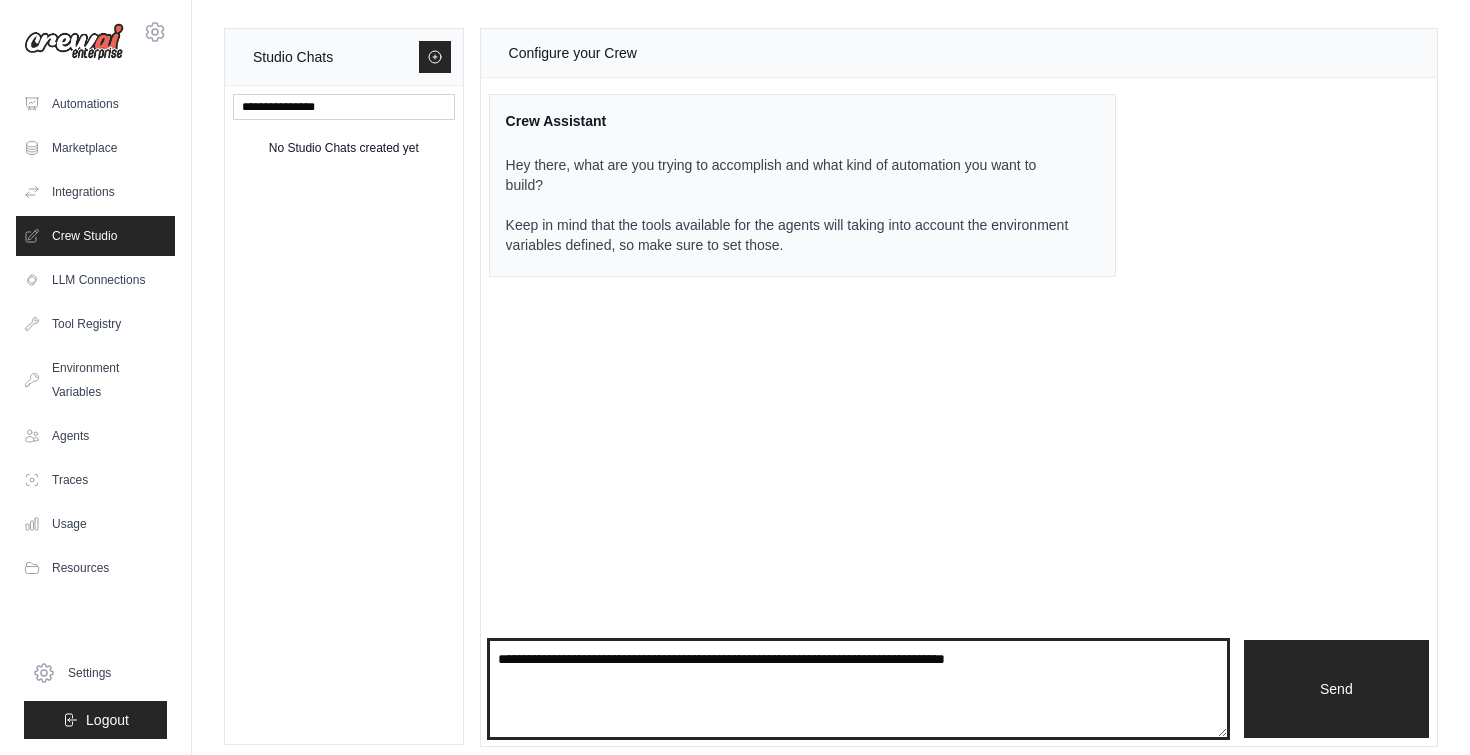 click at bounding box center (858, 689) 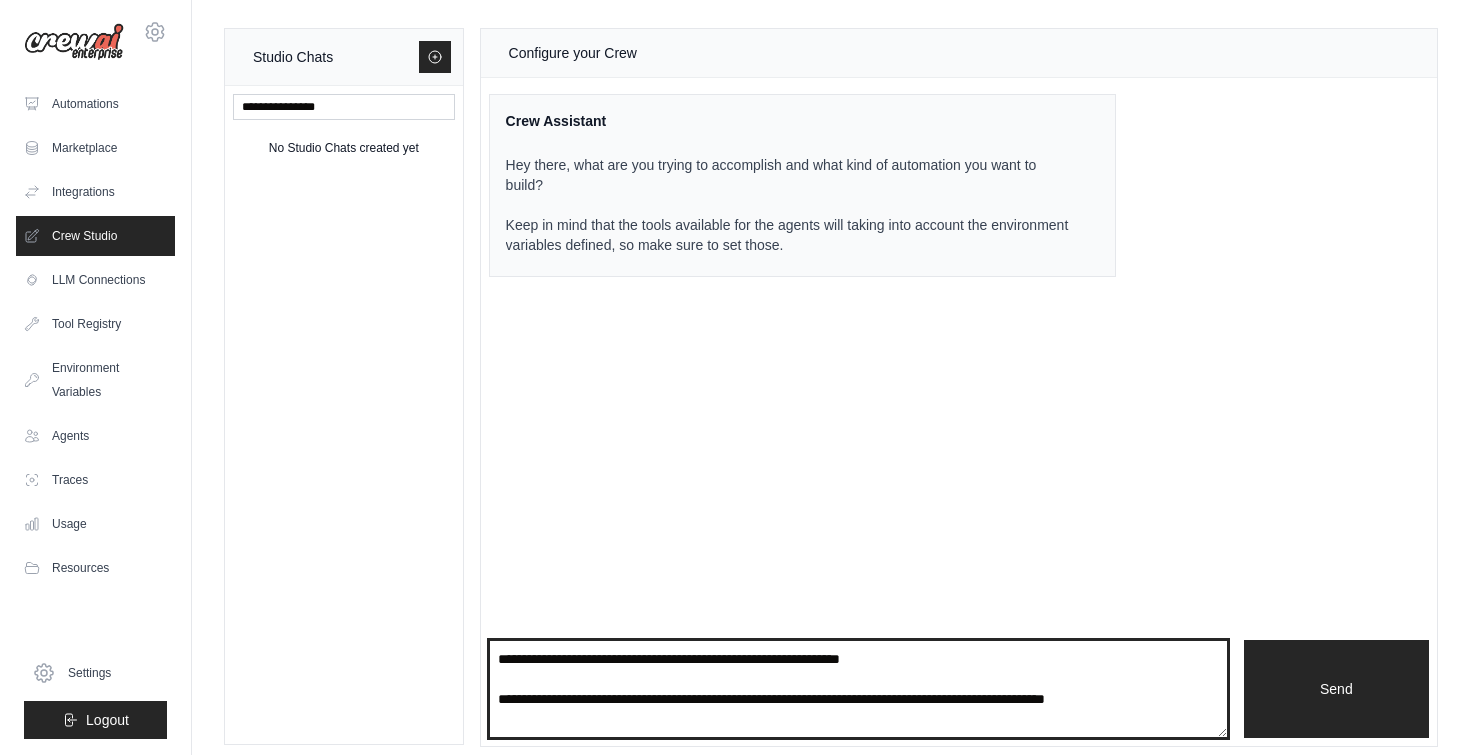paste on "**********" 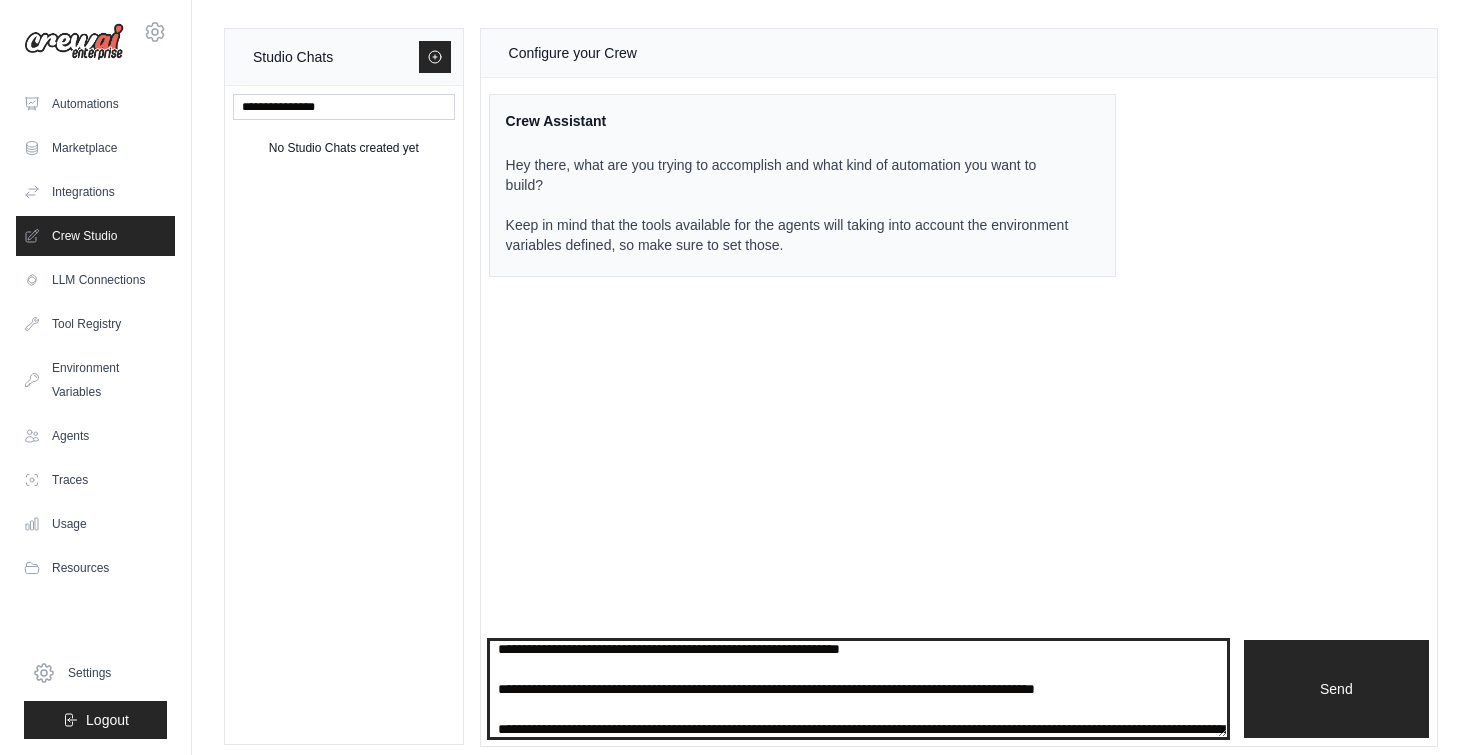 scroll, scrollTop: 1230, scrollLeft: 0, axis: vertical 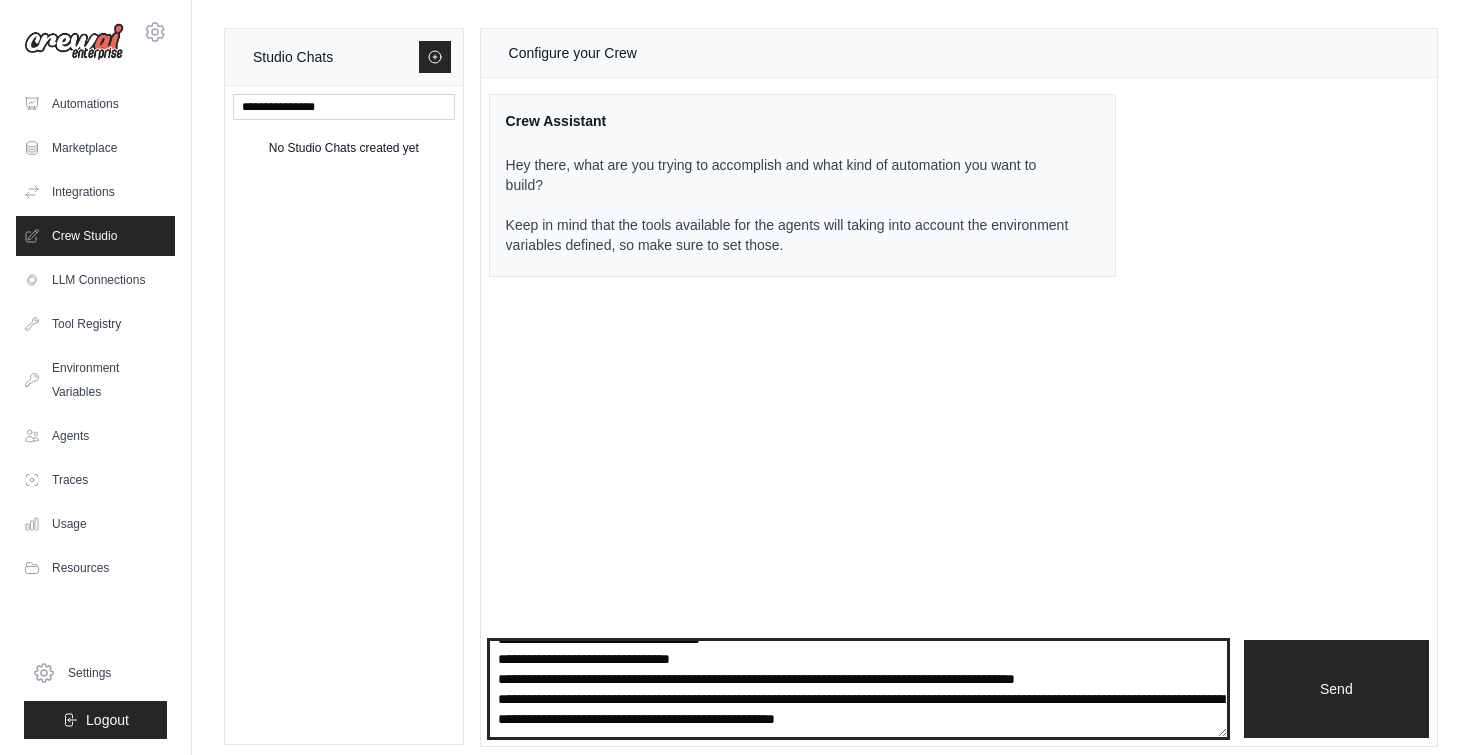 type on "**********" 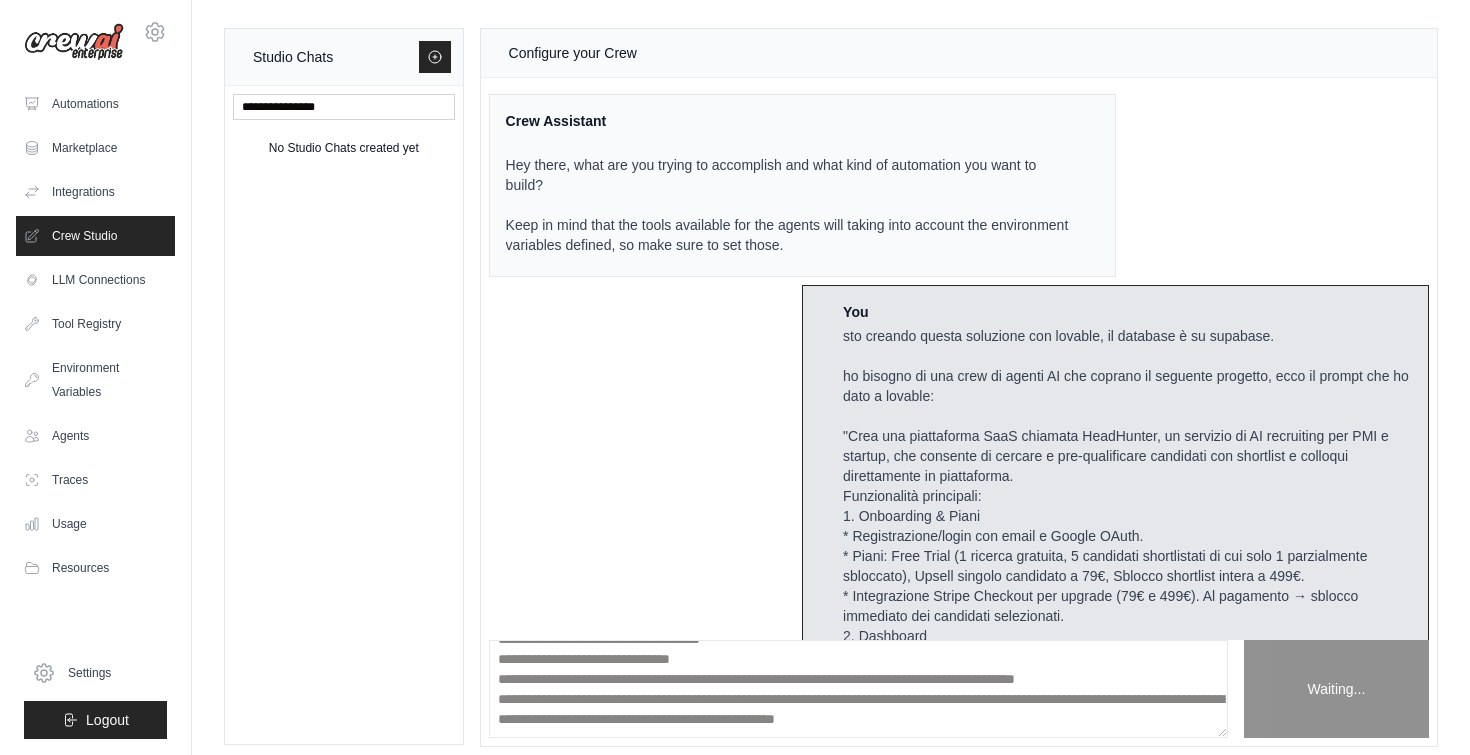 scroll, scrollTop: 0, scrollLeft: 0, axis: both 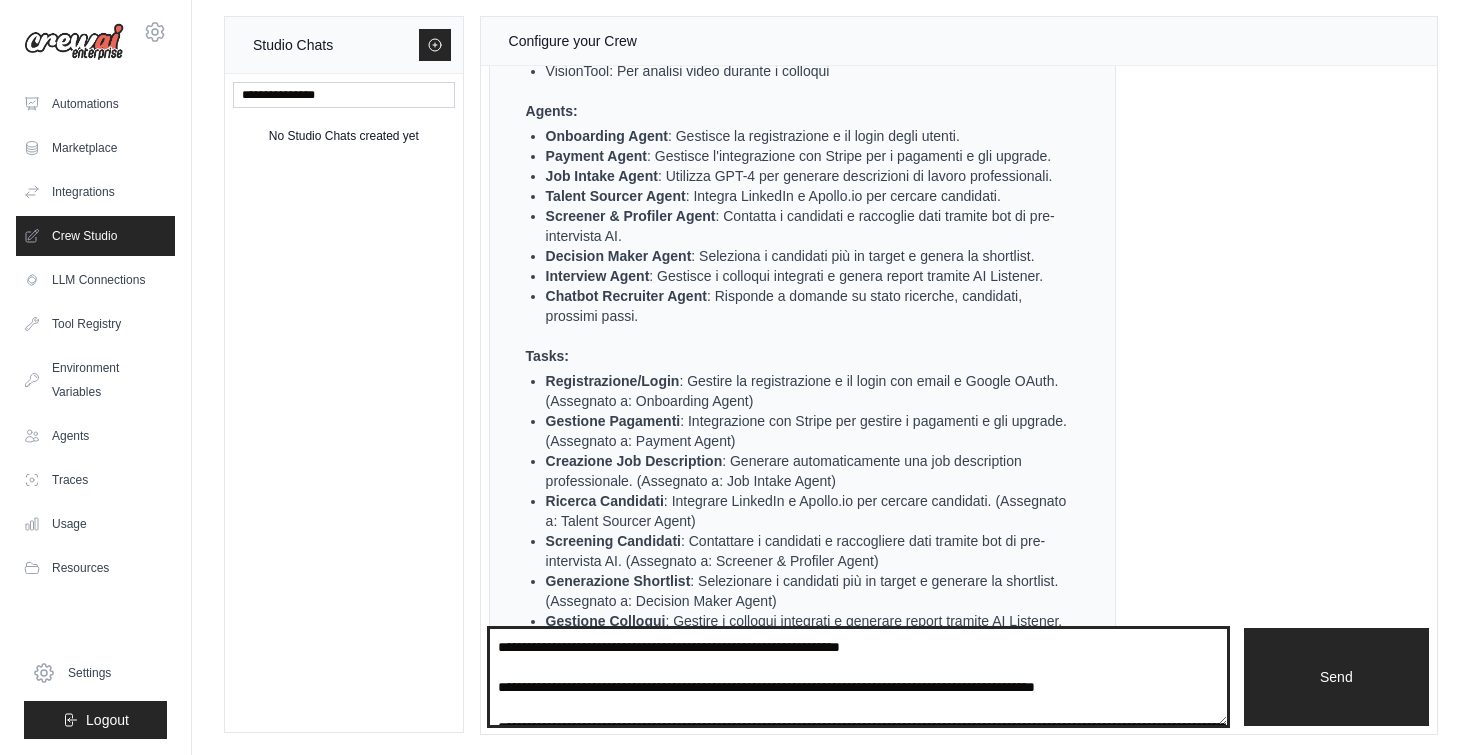 click at bounding box center (858, 677) 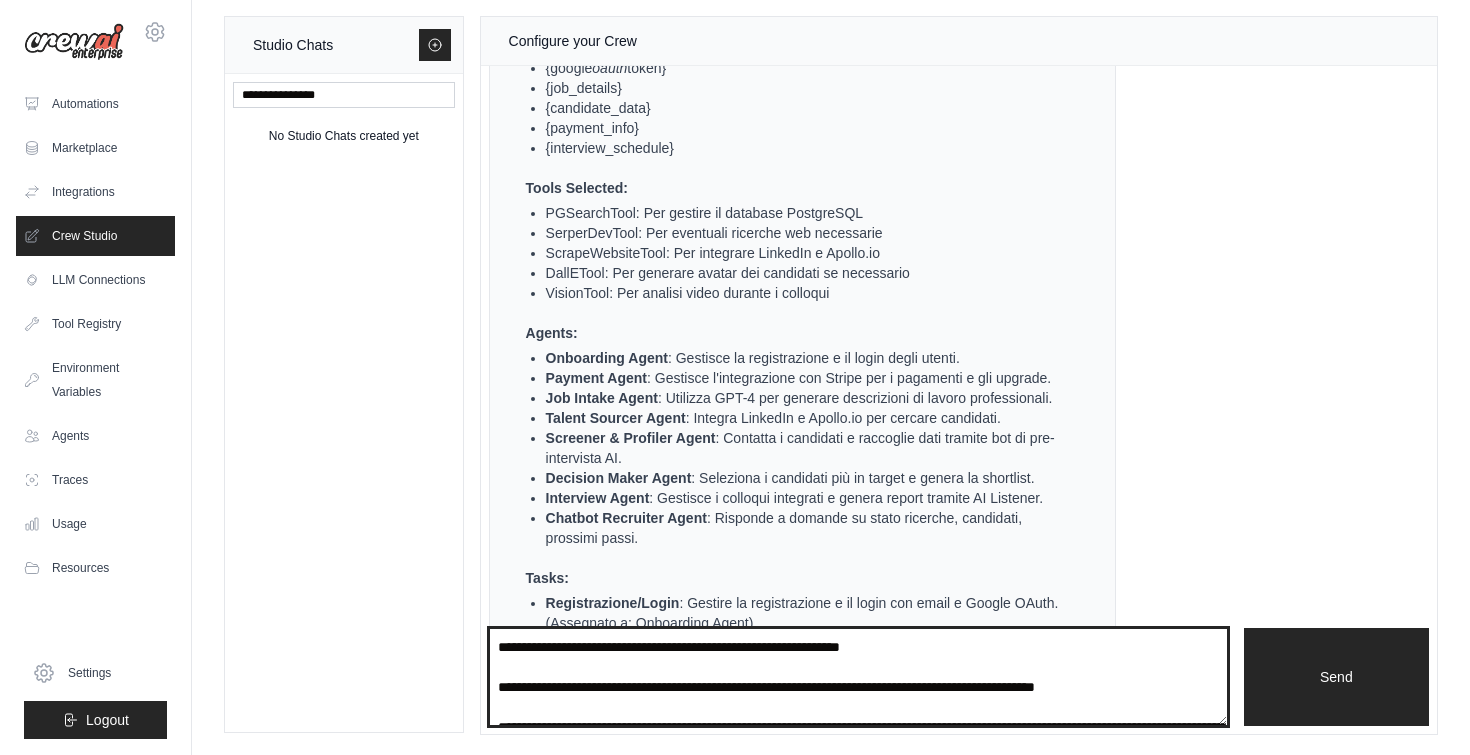 scroll, scrollTop: 2249, scrollLeft: 0, axis: vertical 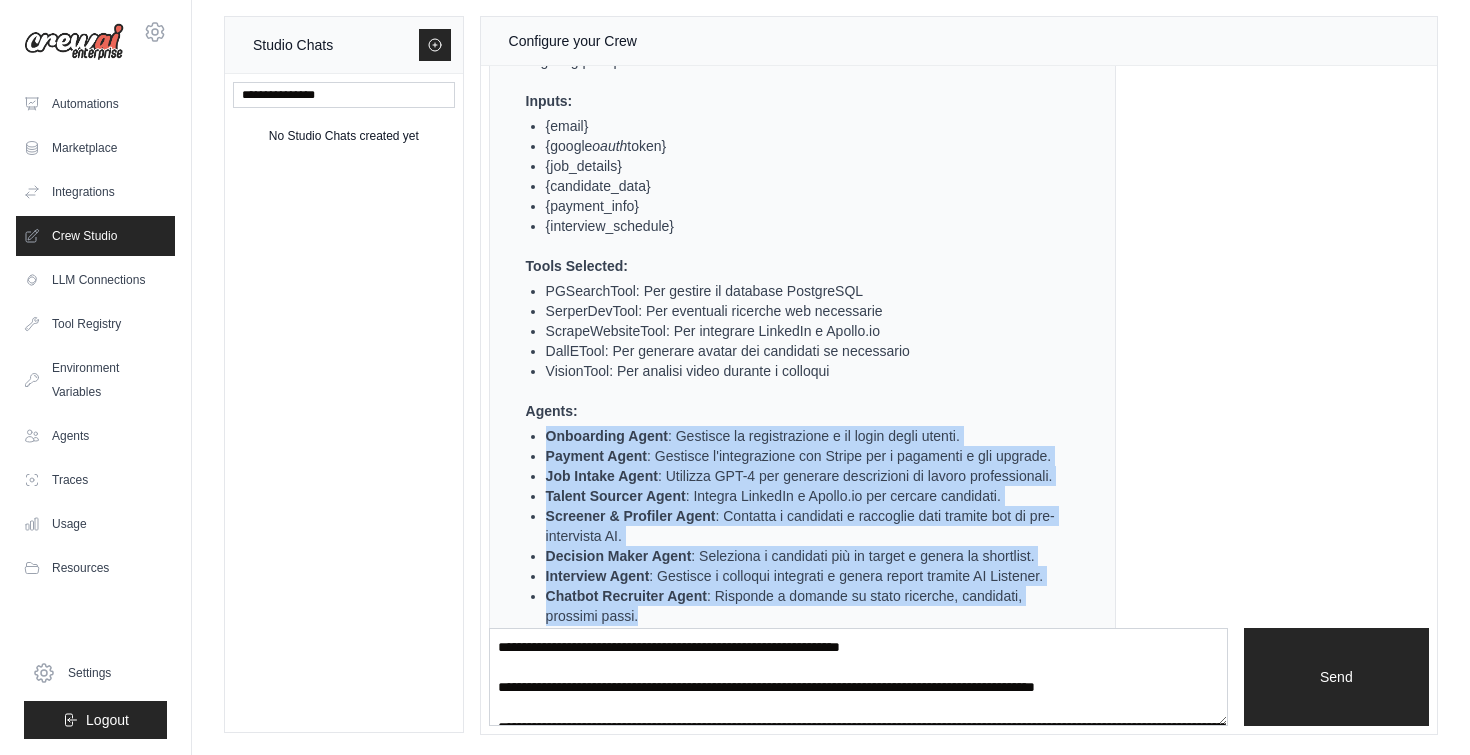 drag, startPoint x: 659, startPoint y: 455, endPoint x: 521, endPoint y: 273, distance: 228.40315 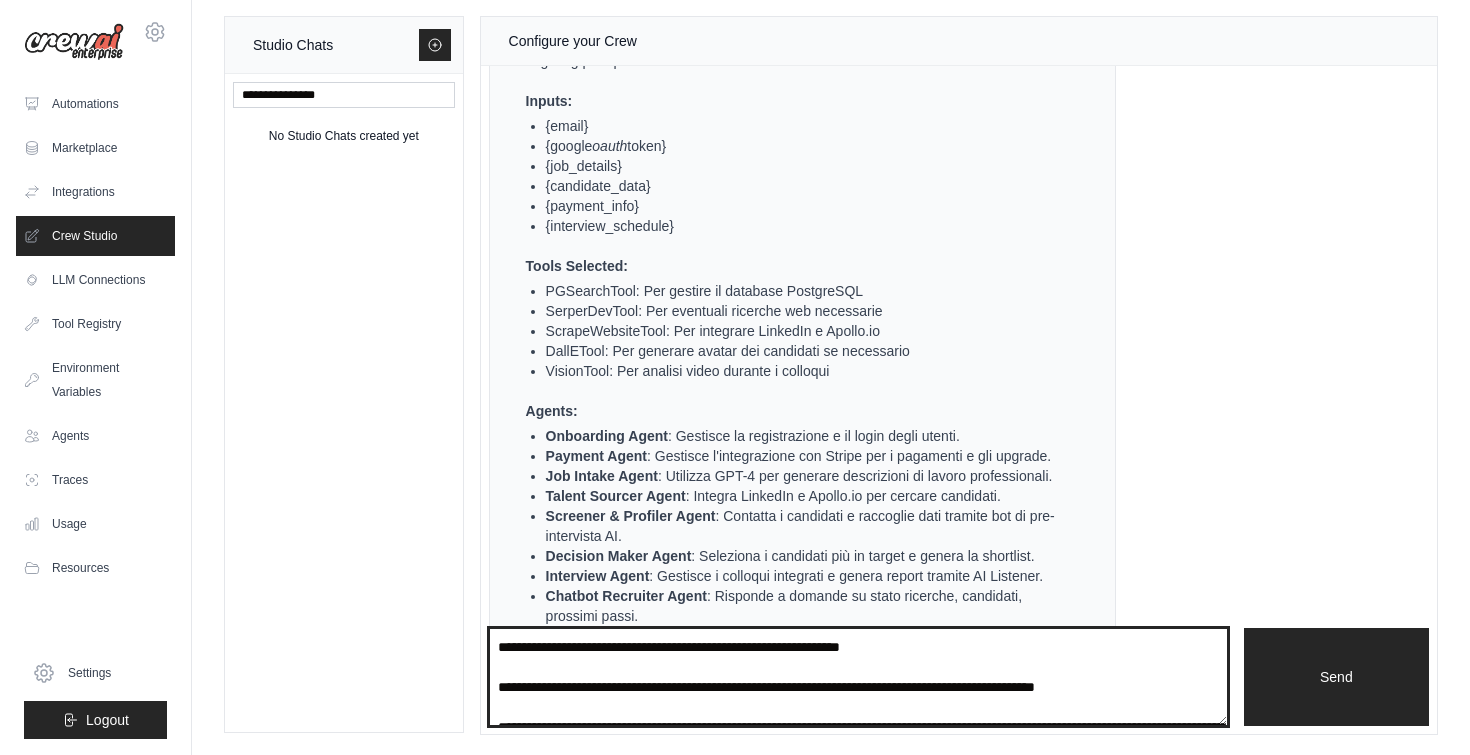 click at bounding box center (858, 677) 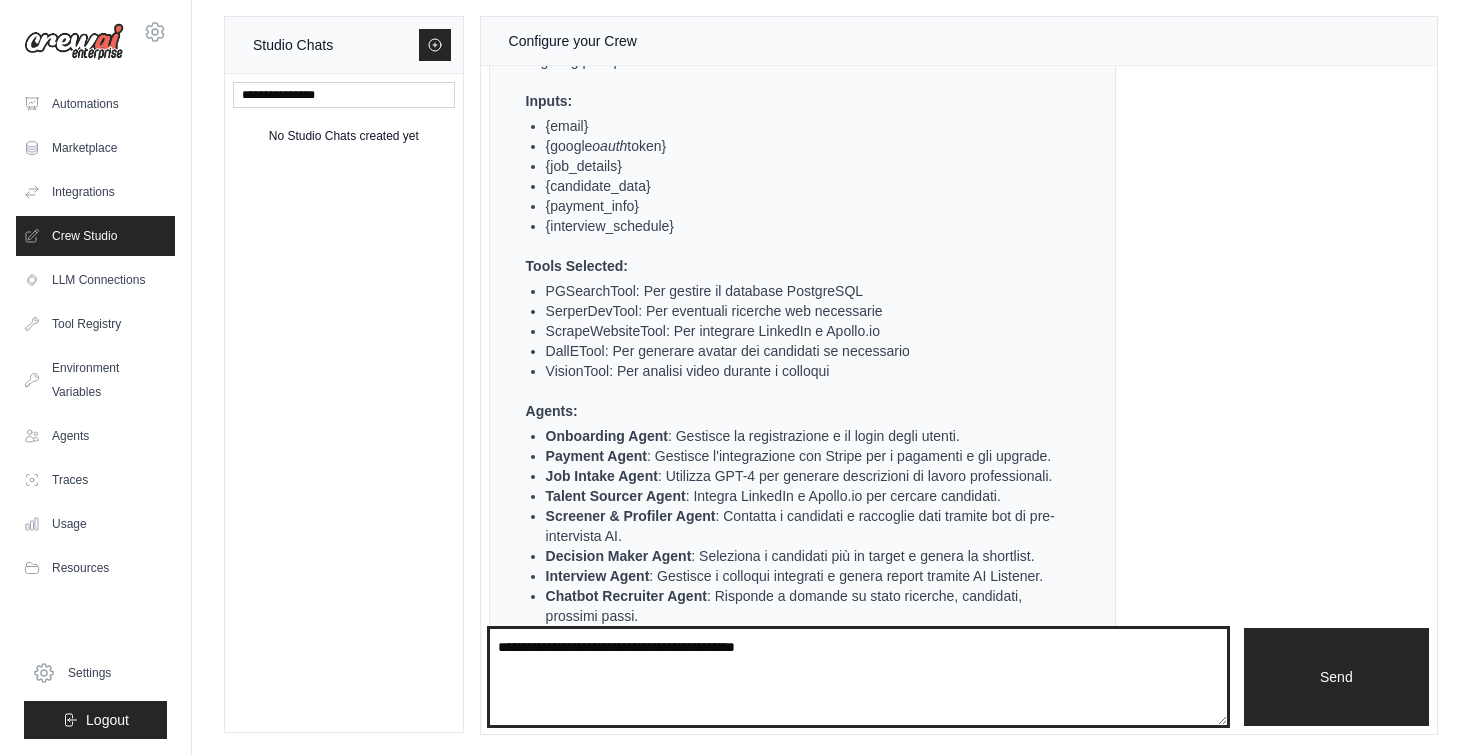 paste on "**********" 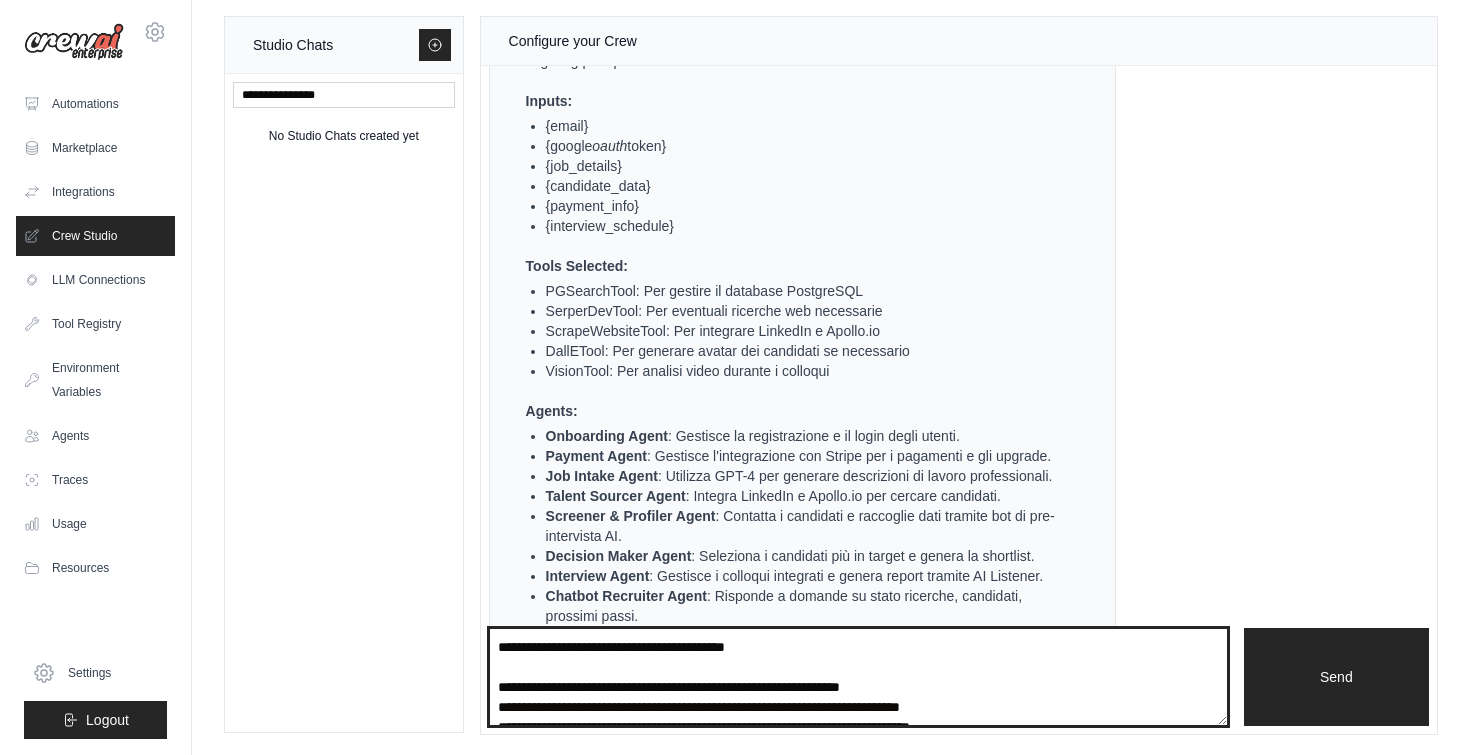 scroll, scrollTop: 110, scrollLeft: 0, axis: vertical 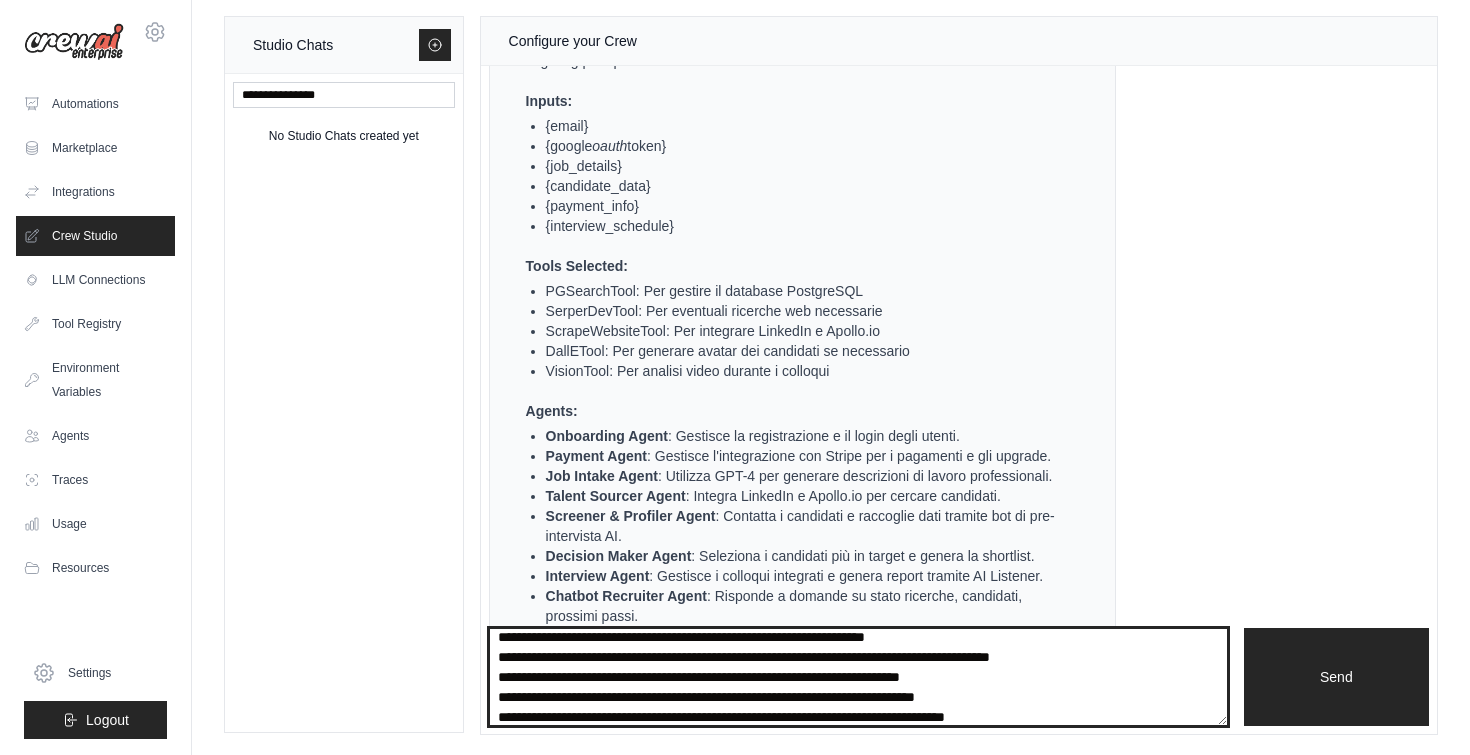 type on "**********" 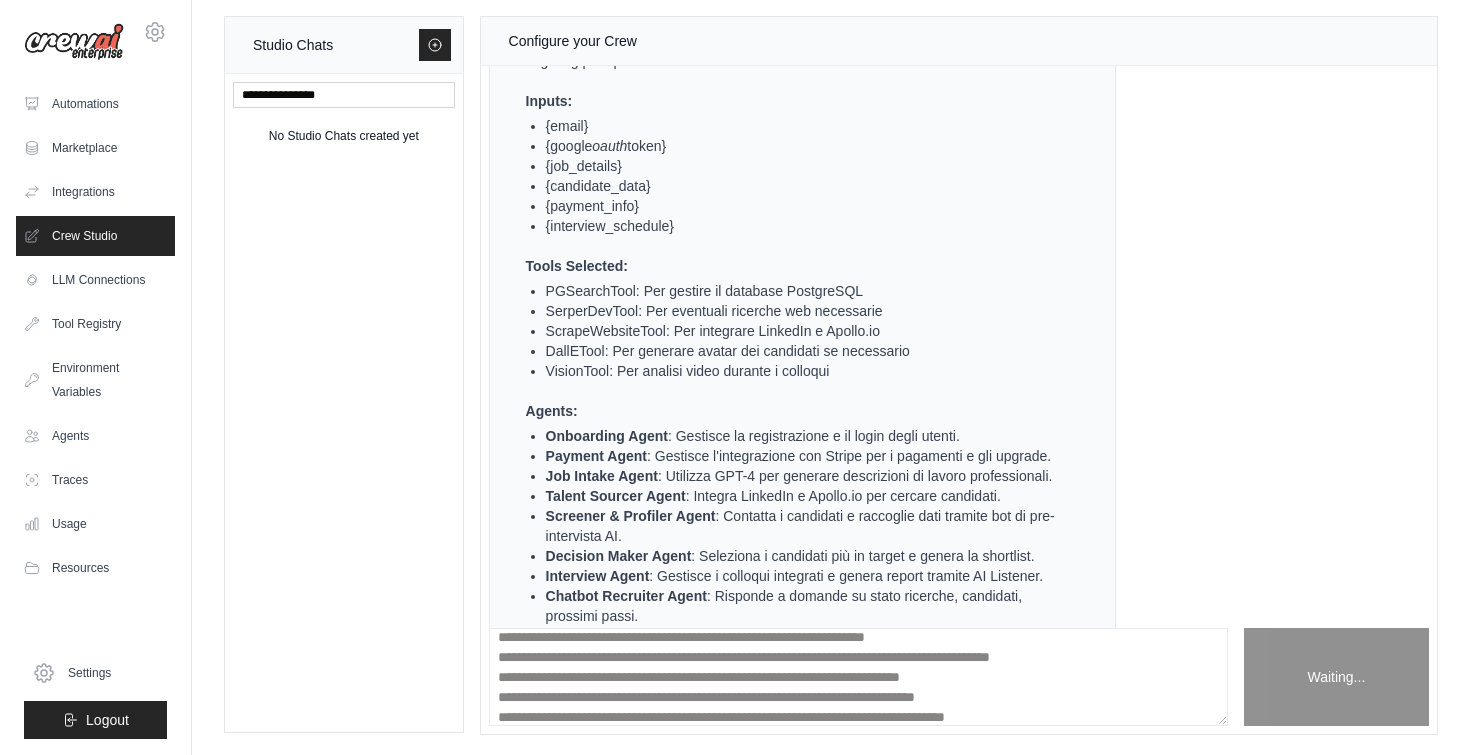 scroll, scrollTop: 0, scrollLeft: 0, axis: both 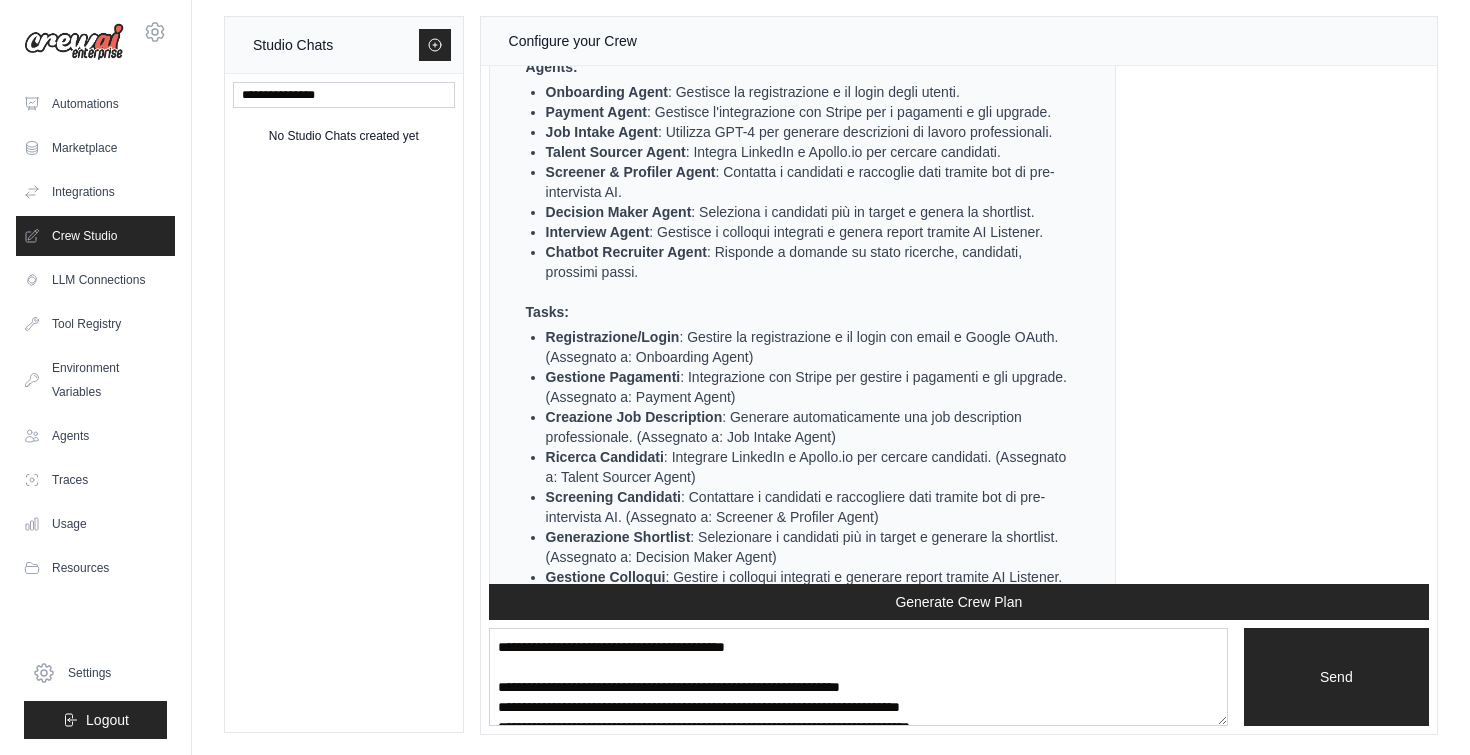 click on "Crew Assistant Hey there, what are you trying to accomplish and what kind of automation you want to build? Keep in mind that the tools available for the agents will taking into account the environment variables defined, so make sure to set those. You sto creando questa soluzione con lovable, il database è su supabase. ho bisogno di una crew di agenti AI che coprano il seguente progetto, ecco il prompt che ho dato a lovable: "Crea una piattaforma SaaS chiamata HeadHunter, un servizio di AI recruiting per PMI e startup, che consente di cercare e pre‑qualificare candidati con shortlist e colloqui direttamente in piattaforma. Funzionalità principali: 1. Onboarding & Piani * Registrazione/login con email e Google OAuth. * Piani: Free Trial (1 ricerca gratuita, 5 candidati shortlistati di cui solo 1 parzialmente sbloccato), Upsell singolo candidato a 79€, Sblocco shortlist intera a 499€. 2. Dashboard * KPI: ricerche attive, shortlist pronte, colloqui programmati. * Pulsante "Crea nuova ricerca". Design:" at bounding box center [959, 325] 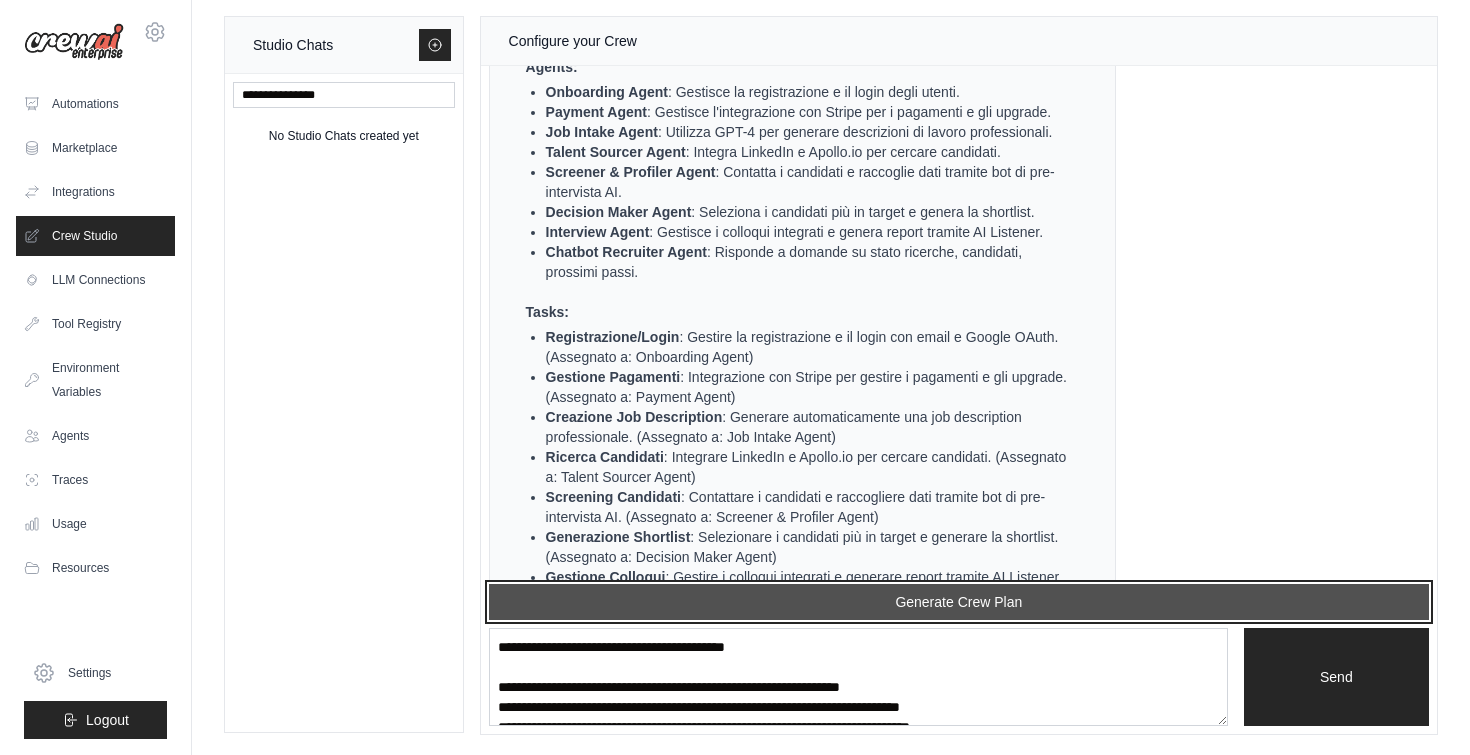click on "Generate Crew Plan" at bounding box center [959, 602] 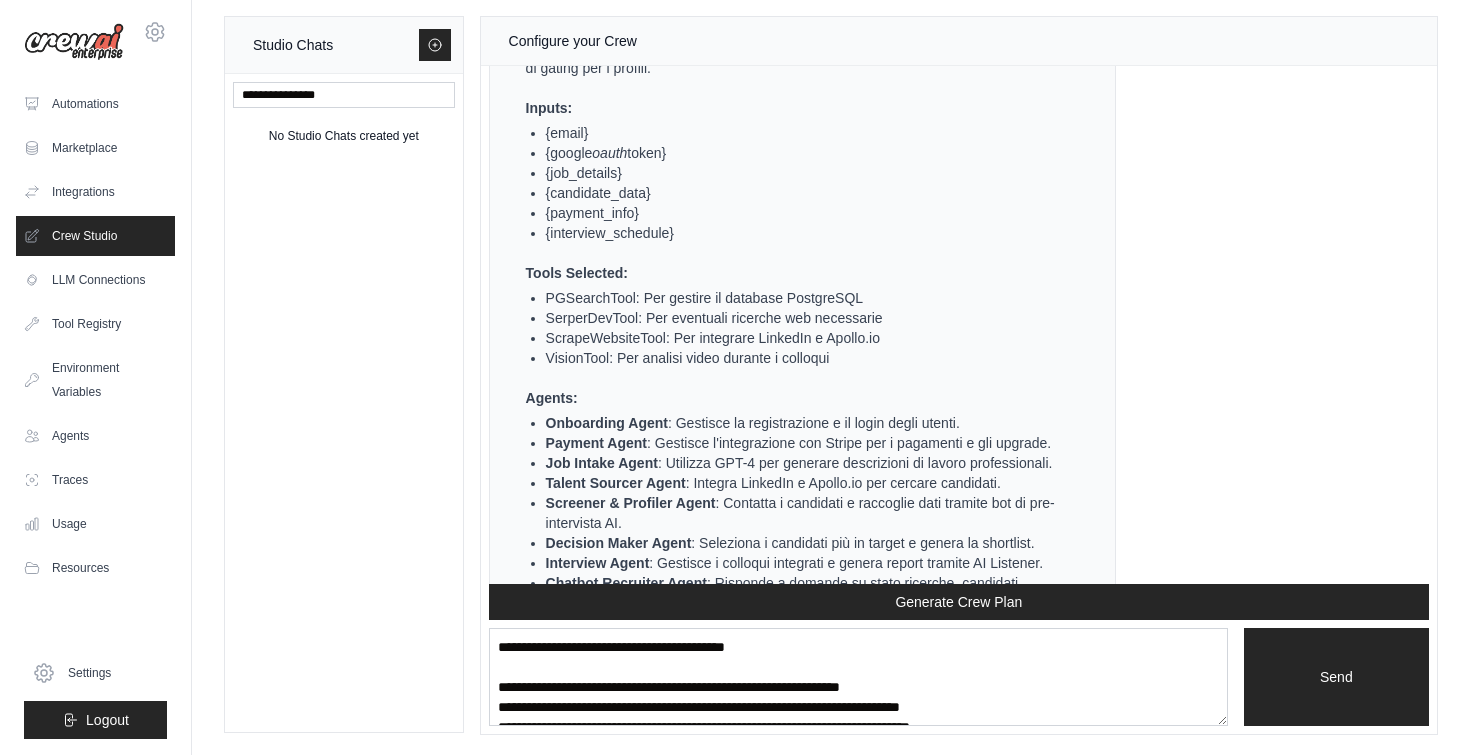 scroll, scrollTop: 3820, scrollLeft: 0, axis: vertical 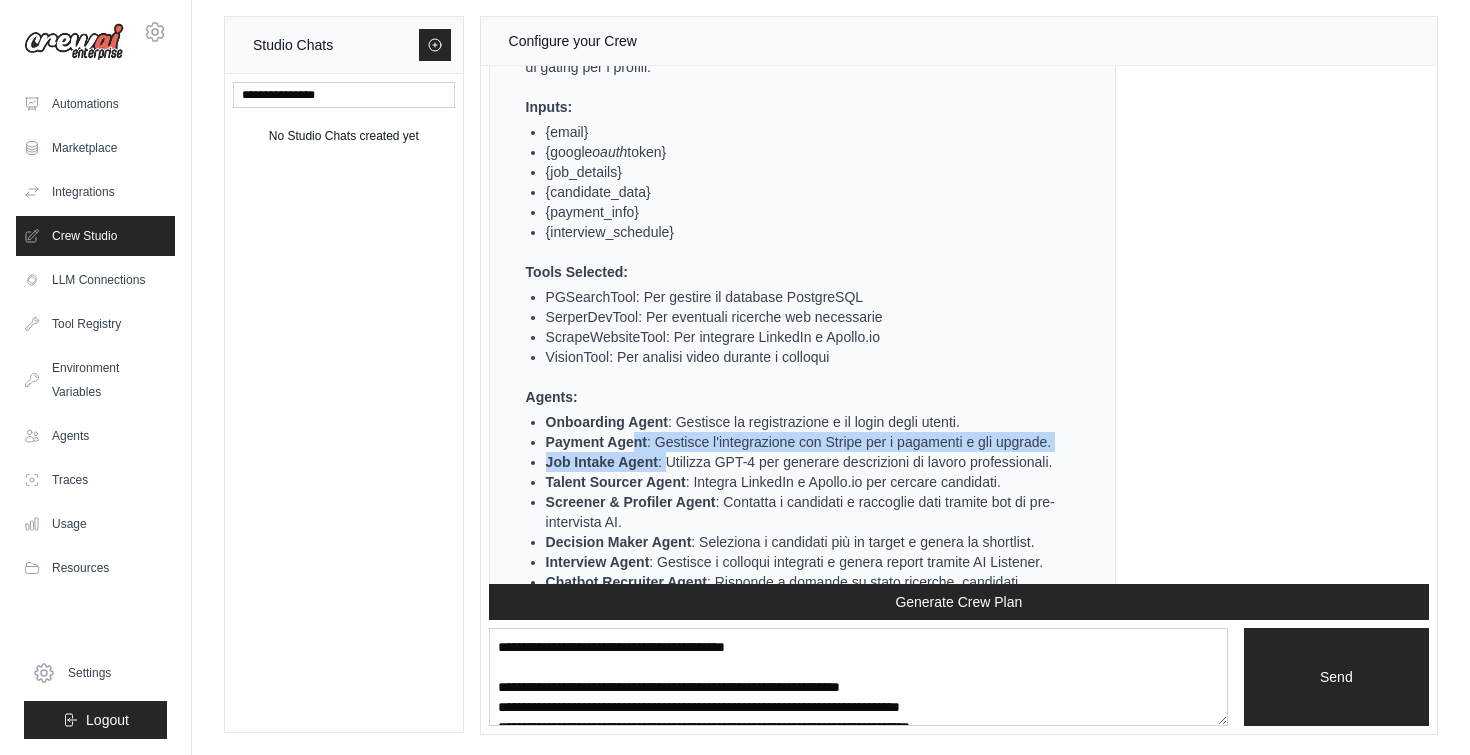 drag, startPoint x: 631, startPoint y: 290, endPoint x: 664, endPoint y: 306, distance: 36.67424 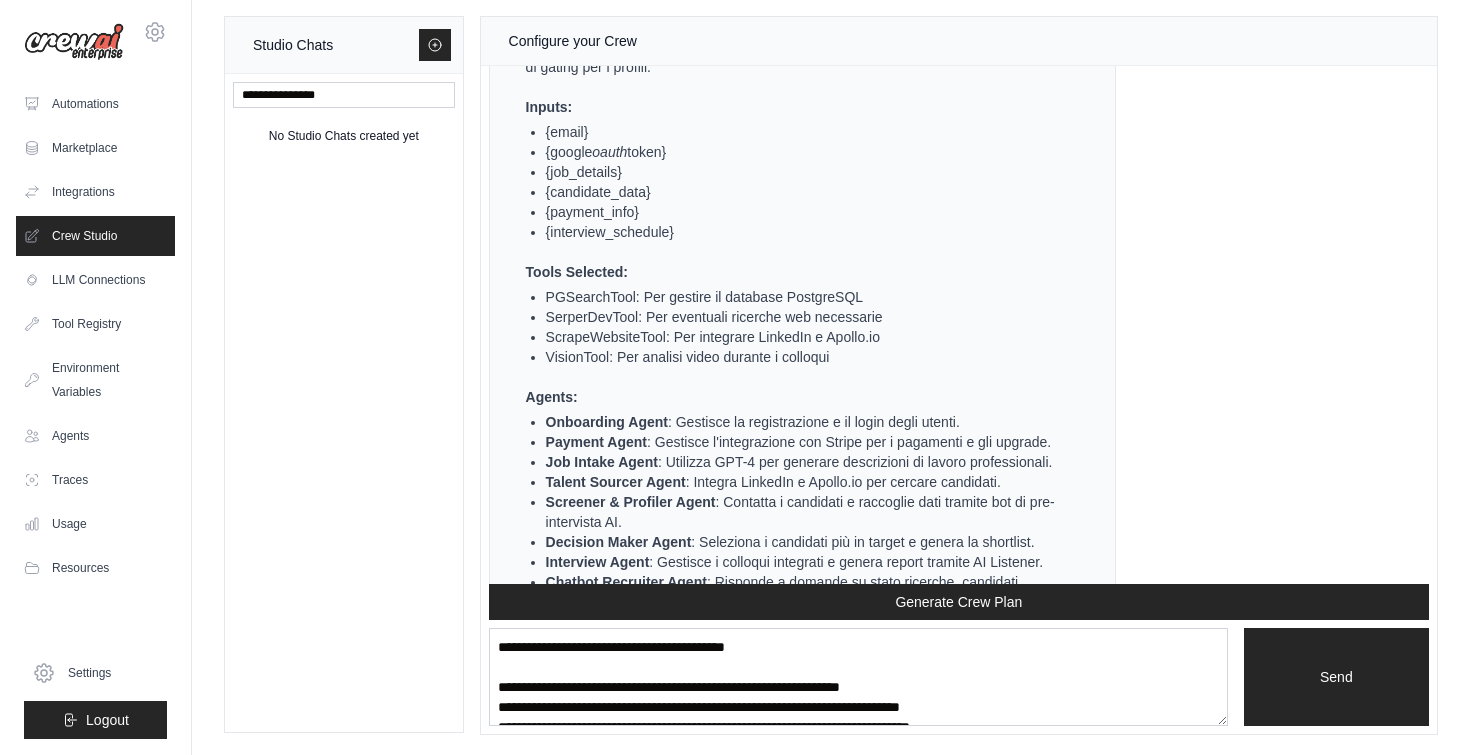 click on "Payment Agent" at bounding box center (596, 442) 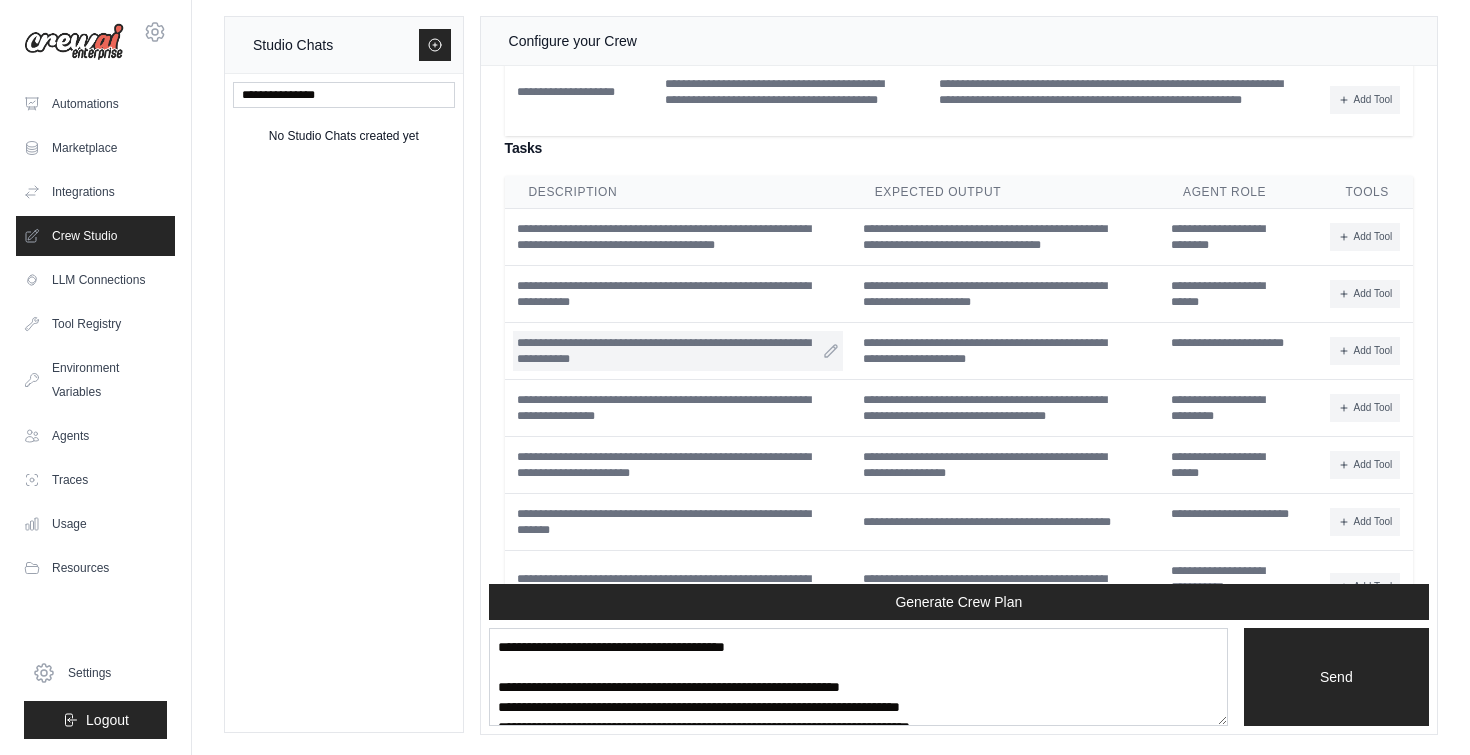 scroll, scrollTop: 5526, scrollLeft: 0, axis: vertical 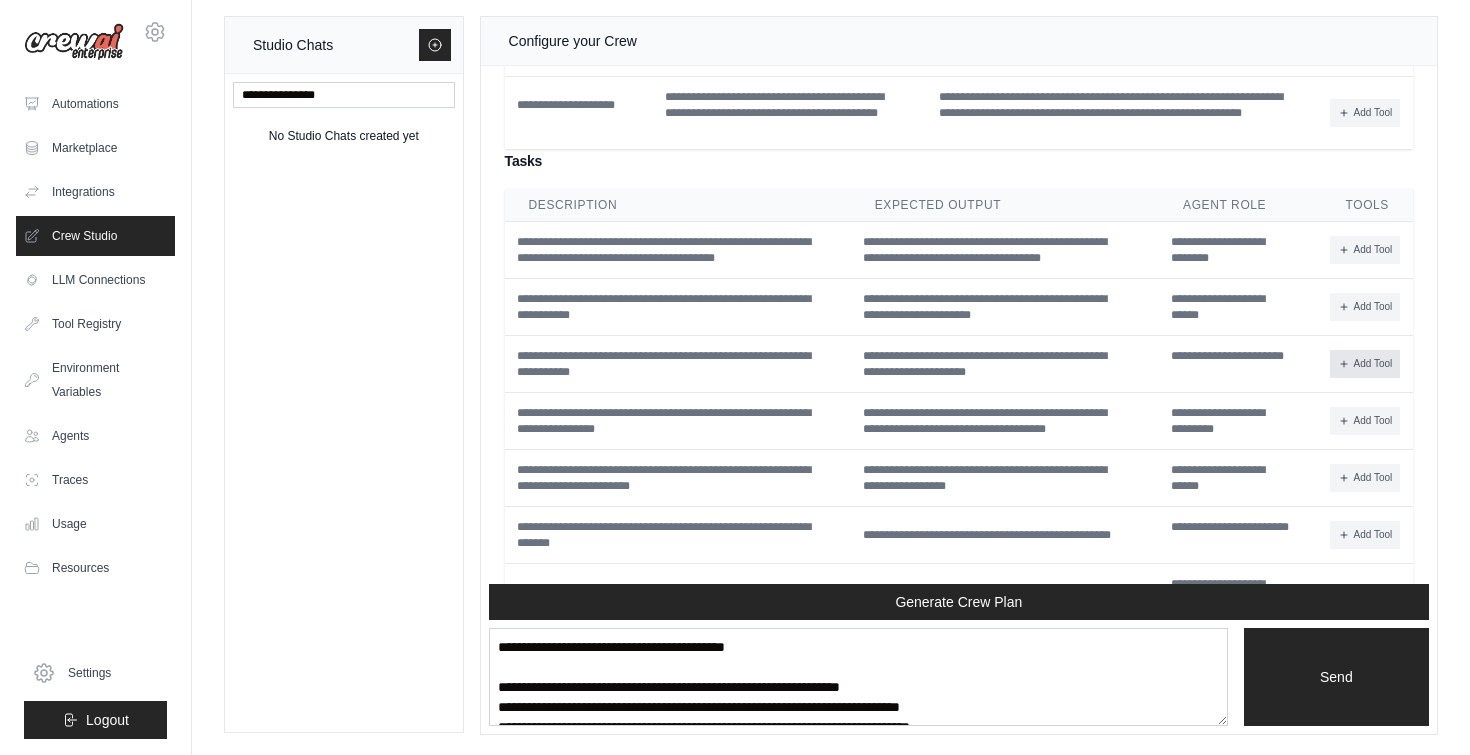 click on "Add Tool" at bounding box center [1365, 364] 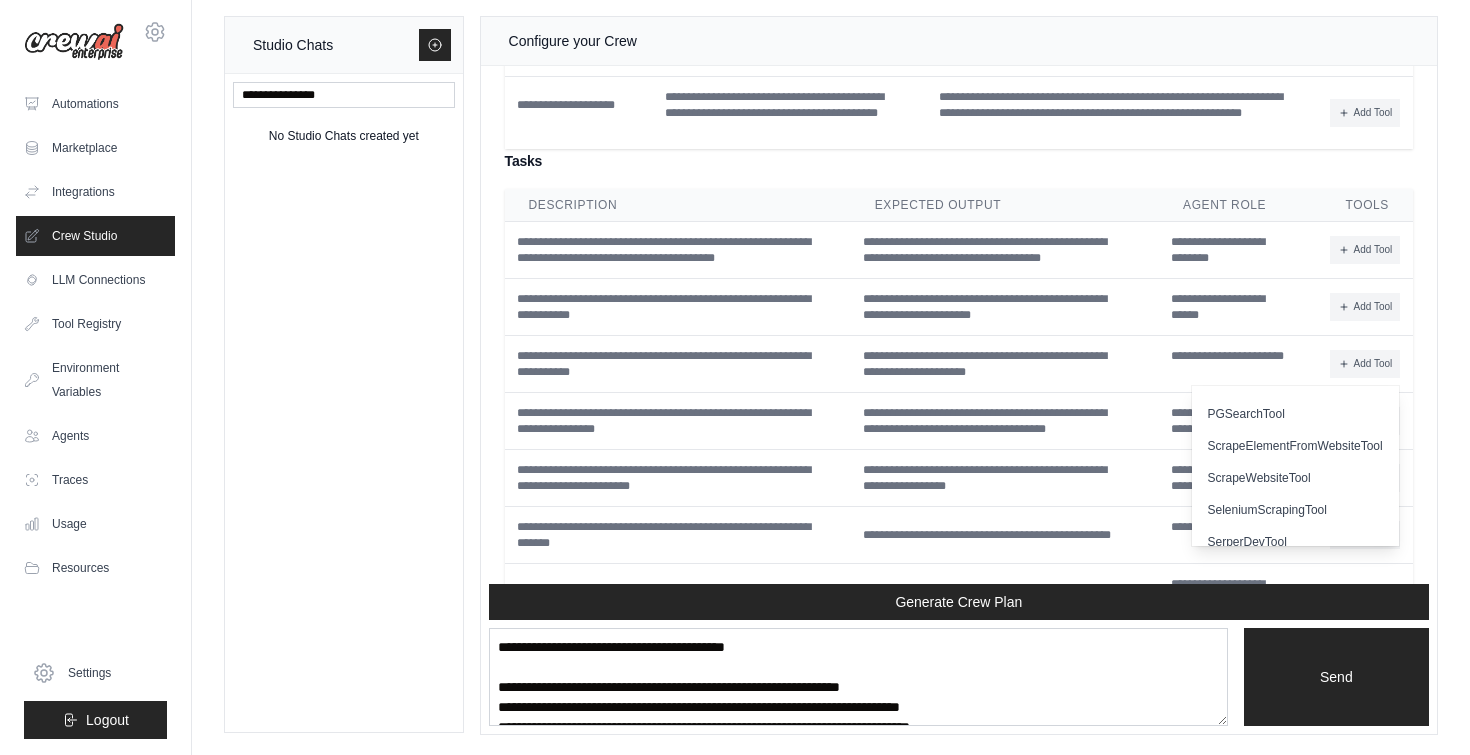 scroll, scrollTop: 0, scrollLeft: 0, axis: both 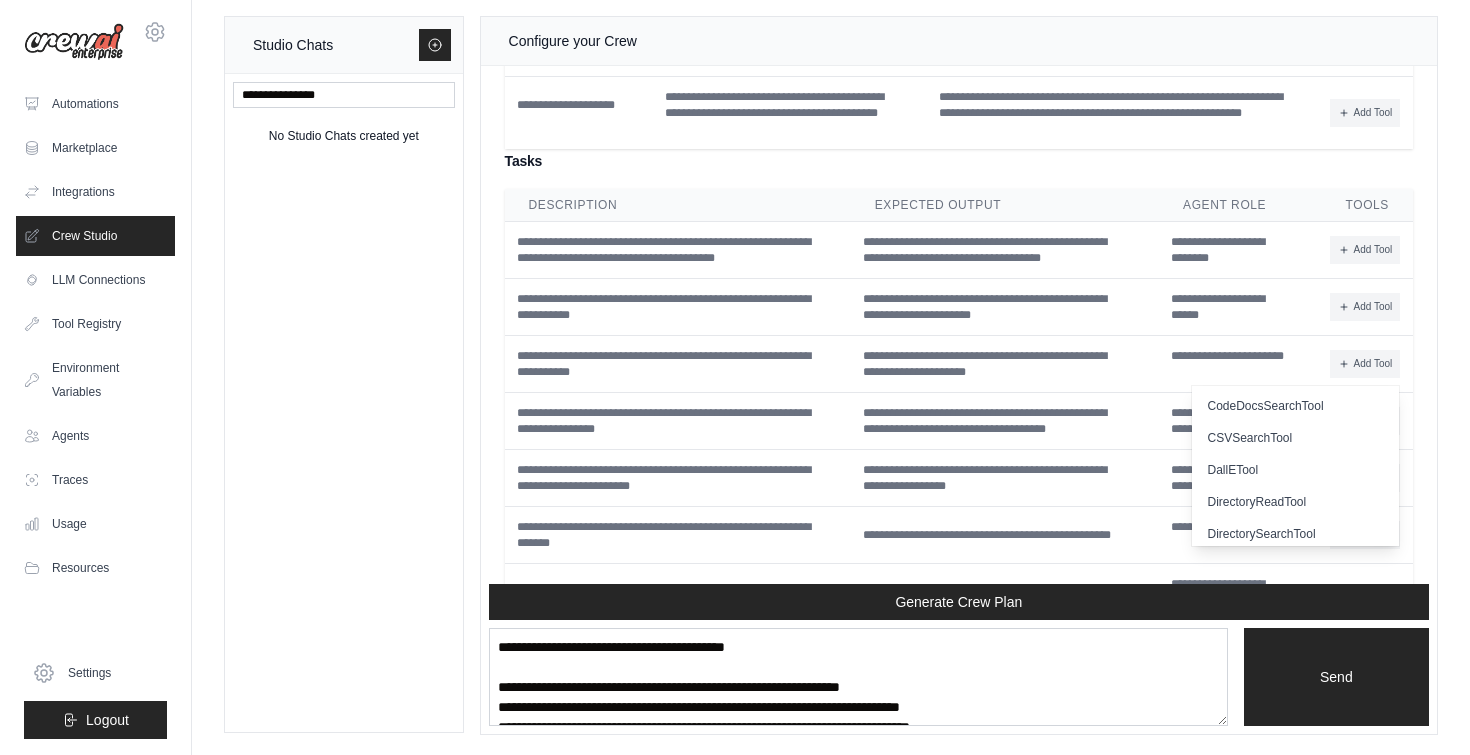 click on "No Studio Chats created yet" at bounding box center (344, 403) 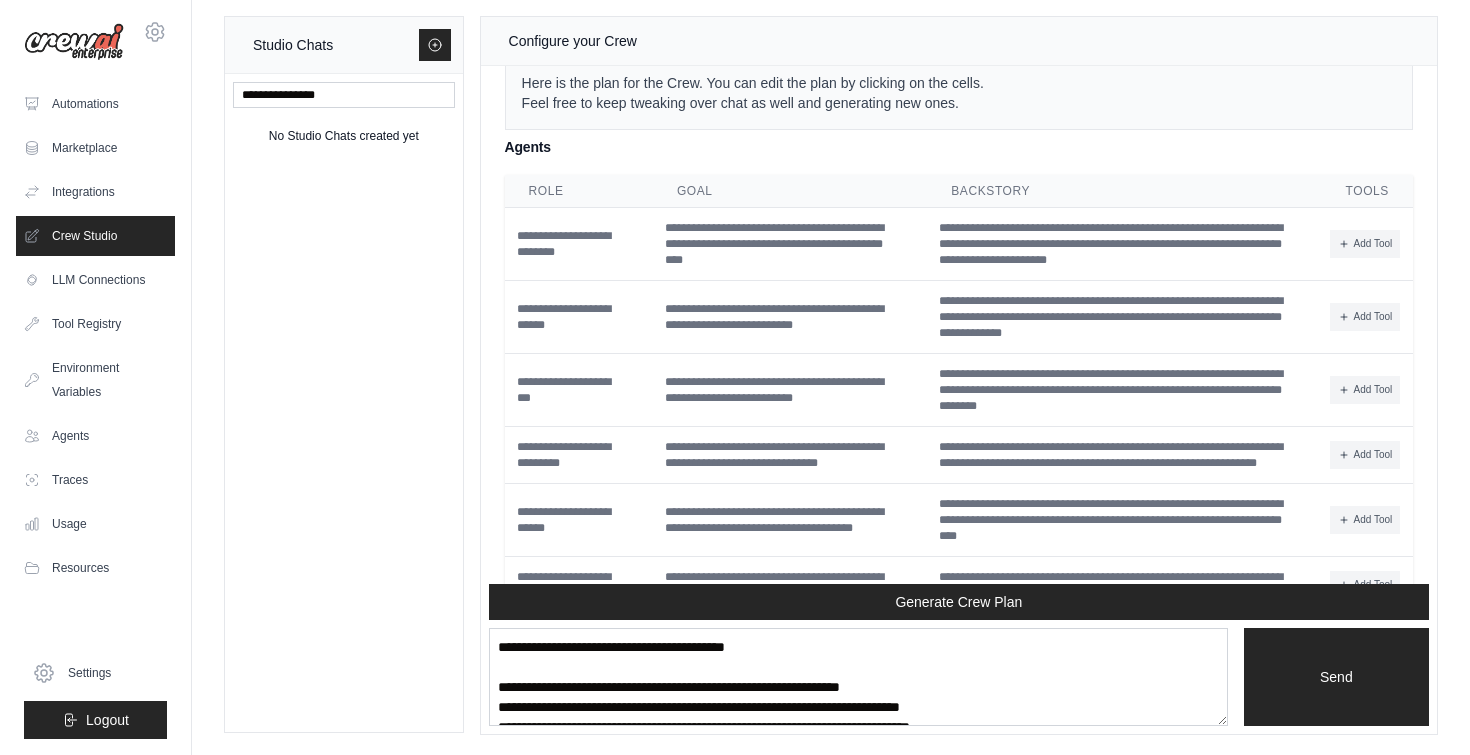 scroll, scrollTop: 4832, scrollLeft: 0, axis: vertical 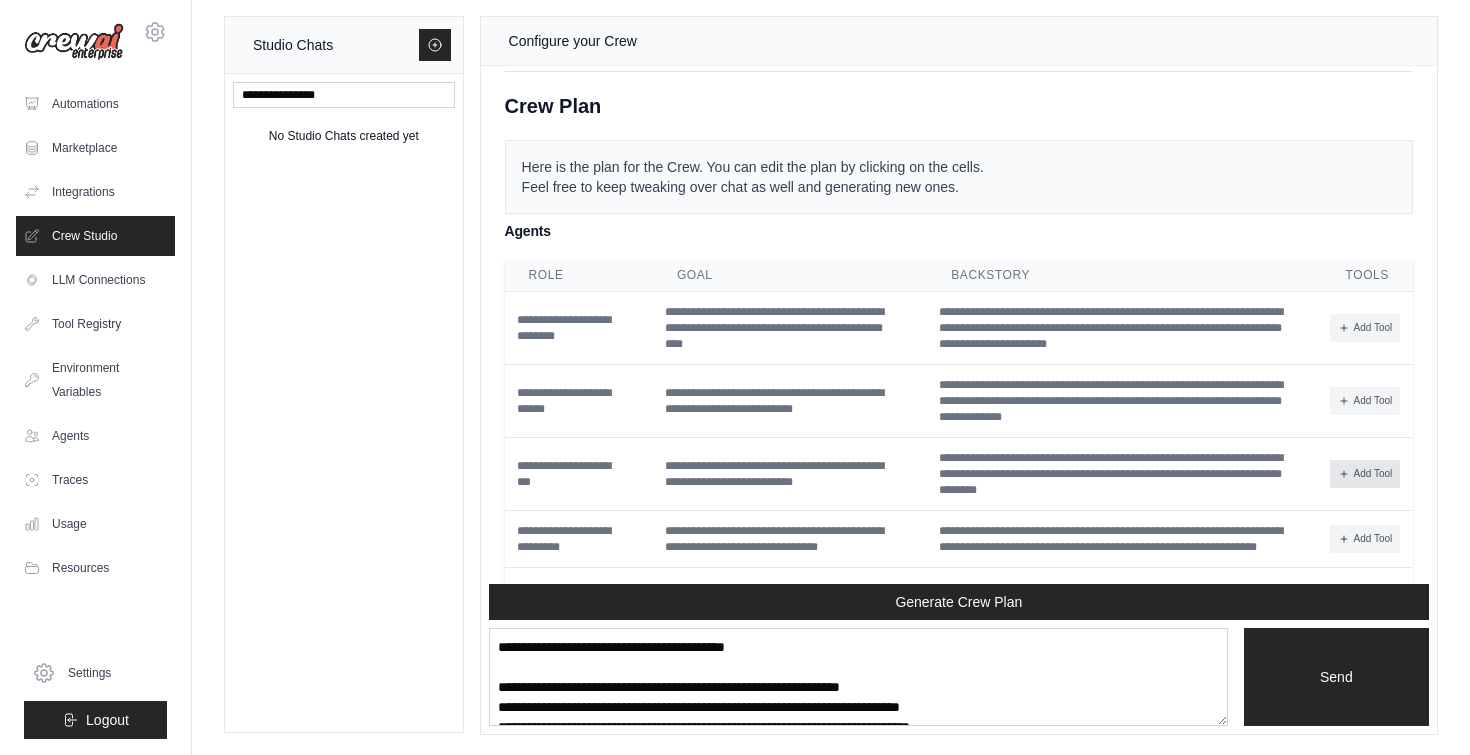 click on "Add Tool" at bounding box center (1365, 474) 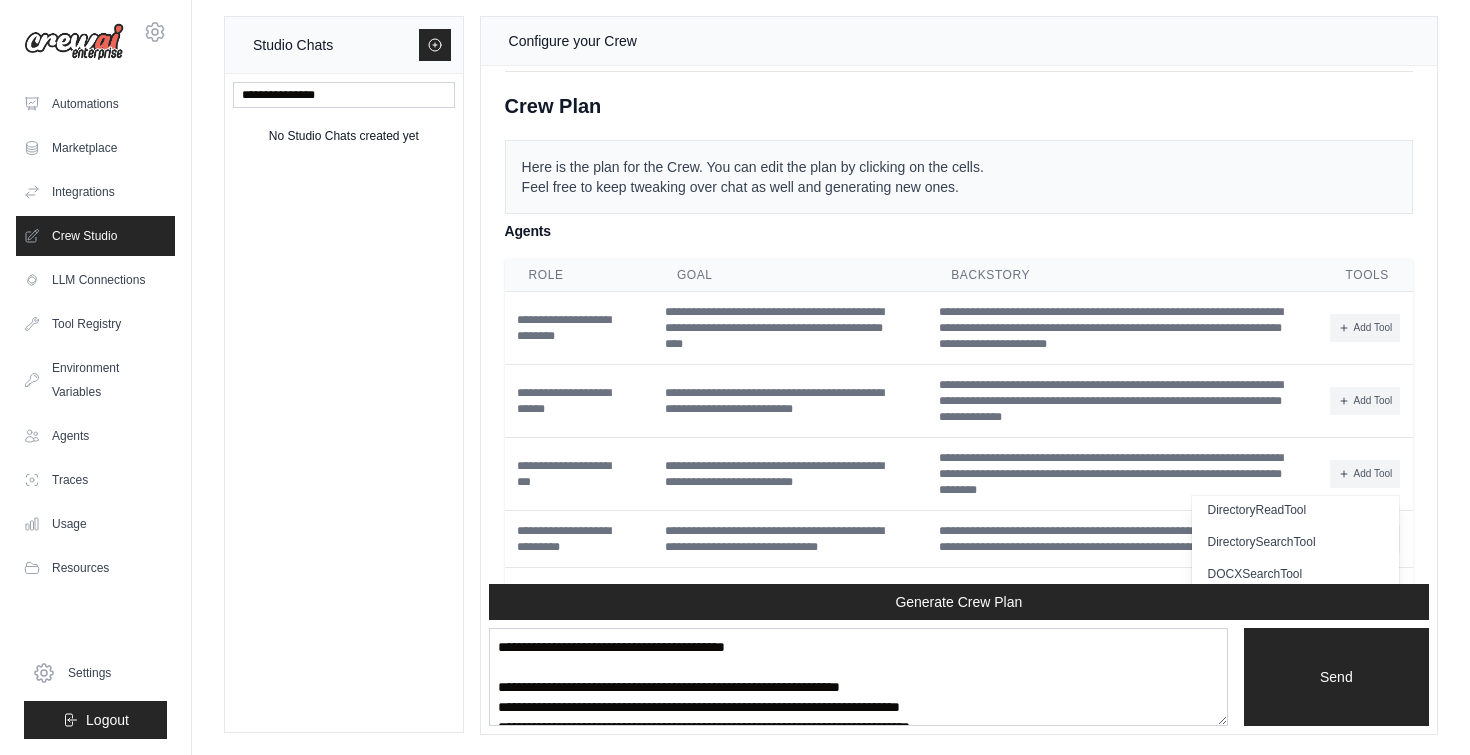 scroll, scrollTop: 103, scrollLeft: 0, axis: vertical 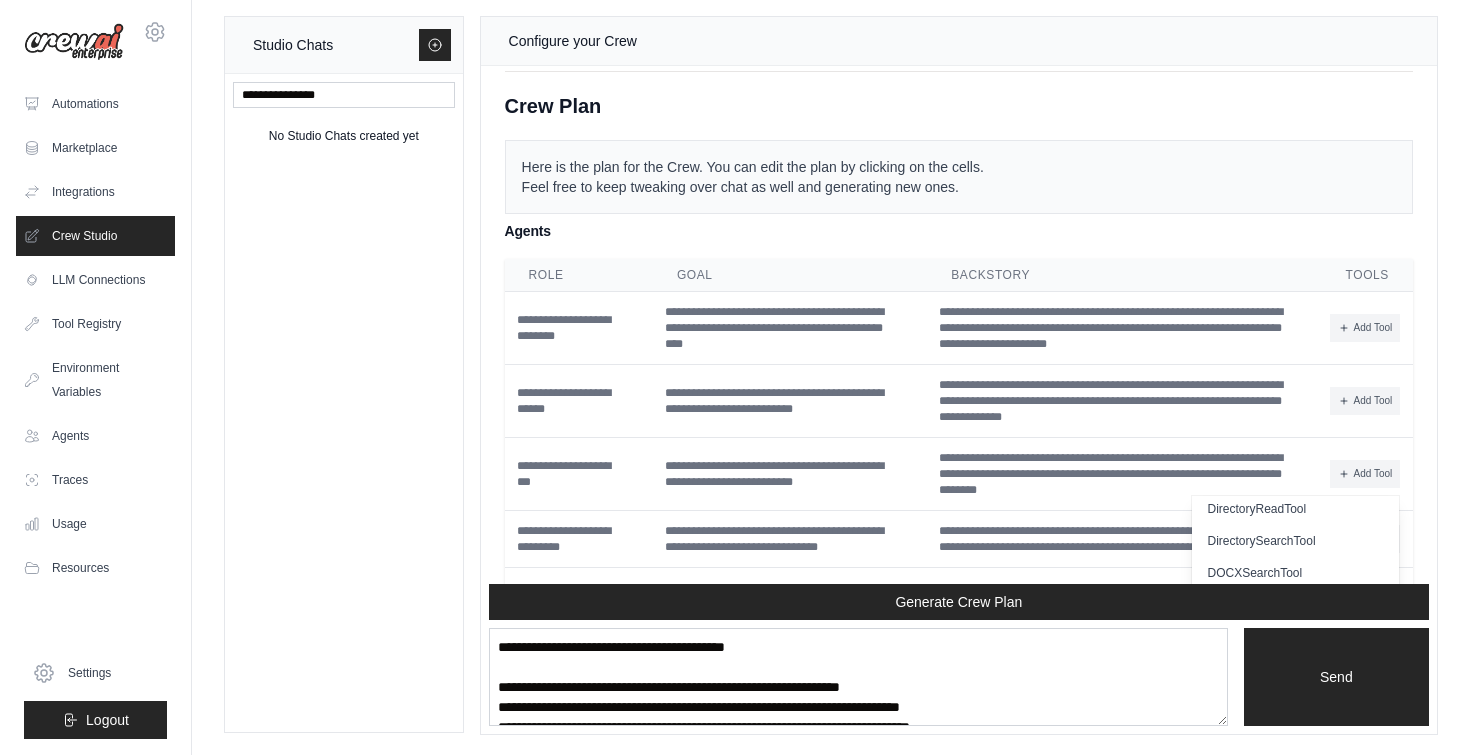 click on "Crew Assistant Hey there, what are you trying to accomplish and what kind of automation you want to build? Keep in mind that the tools available for the agents will taking into account the environment variables defined, so make sure to set those. You sto creando questa soluzione con lovable, il database è su supabase. ho bisogno di una crew di agenti AI che coprano il seguente progetto, ecco il prompt che ho dato a lovable: "Crea una piattaforma SaaS chiamata HeadHunter, un servizio di AI recruiting per PMI e startup, che consente di cercare e pre‑qualificare candidati con shortlist e colloqui direttamente in piattaforma. Funzionalità principali: 1. Onboarding & Piani * Registrazione/login con email e Google OAuth. * Piani: Free Trial (1 ricerca gratuita, 5 candidati shortlistati di cui solo 1 parzialmente sbloccato), Upsell singolo candidato a 79€, Sblocco shortlist intera a 499€. 2. Dashboard * KPI: ricerche attive, shortlist pronte, colloqui programmati. * Pulsante "Crea nuova ricerca". Design:" at bounding box center (959, 325) 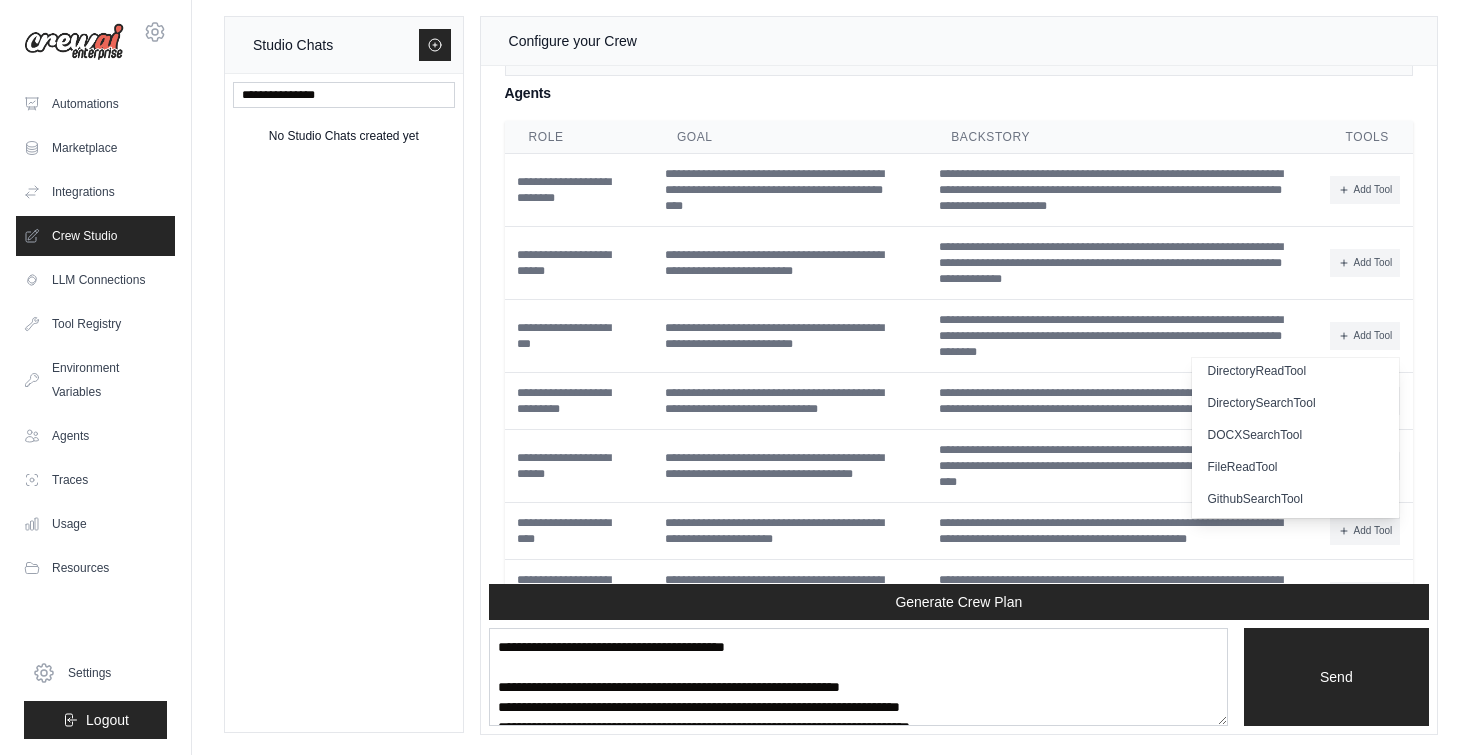 scroll, scrollTop: 4953, scrollLeft: 0, axis: vertical 